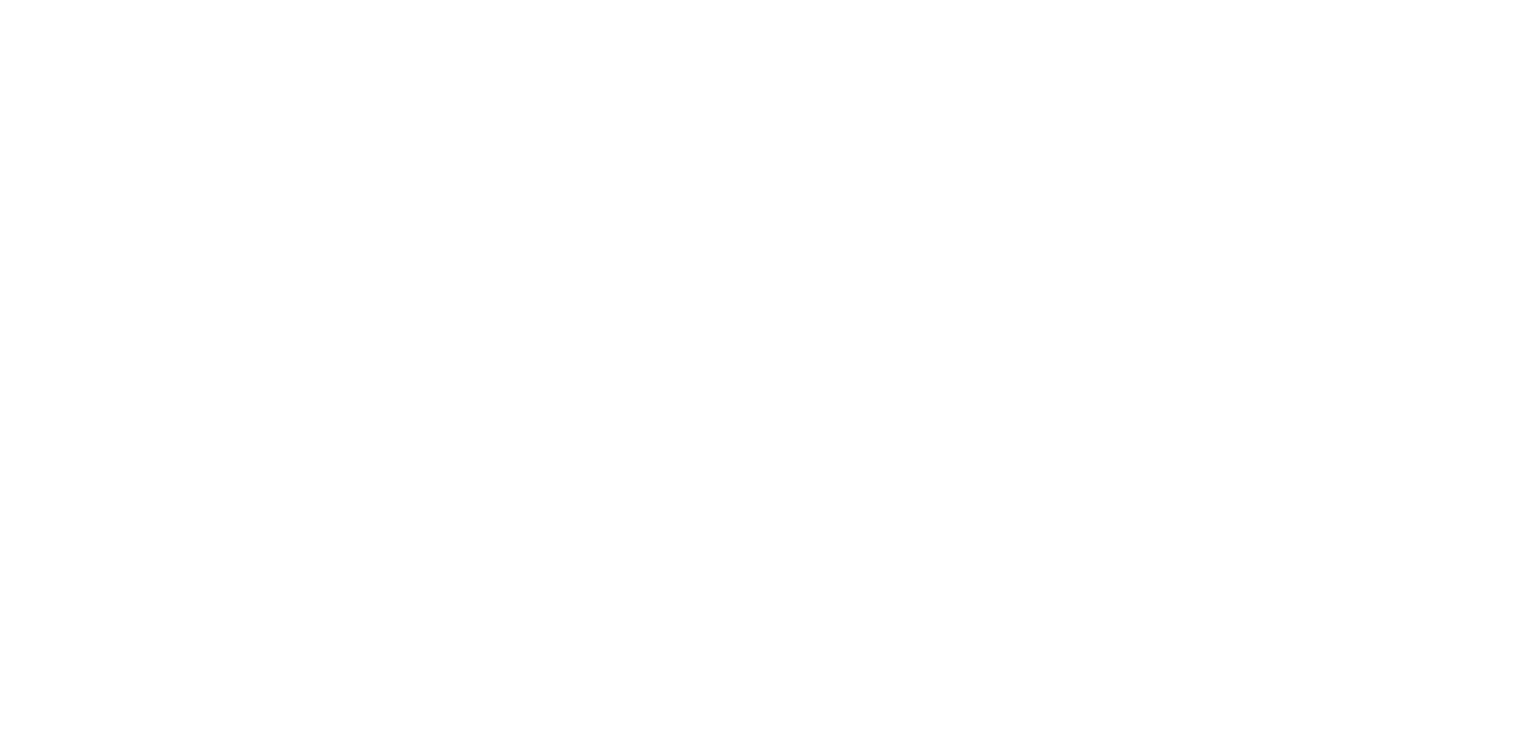 scroll, scrollTop: 0, scrollLeft: 0, axis: both 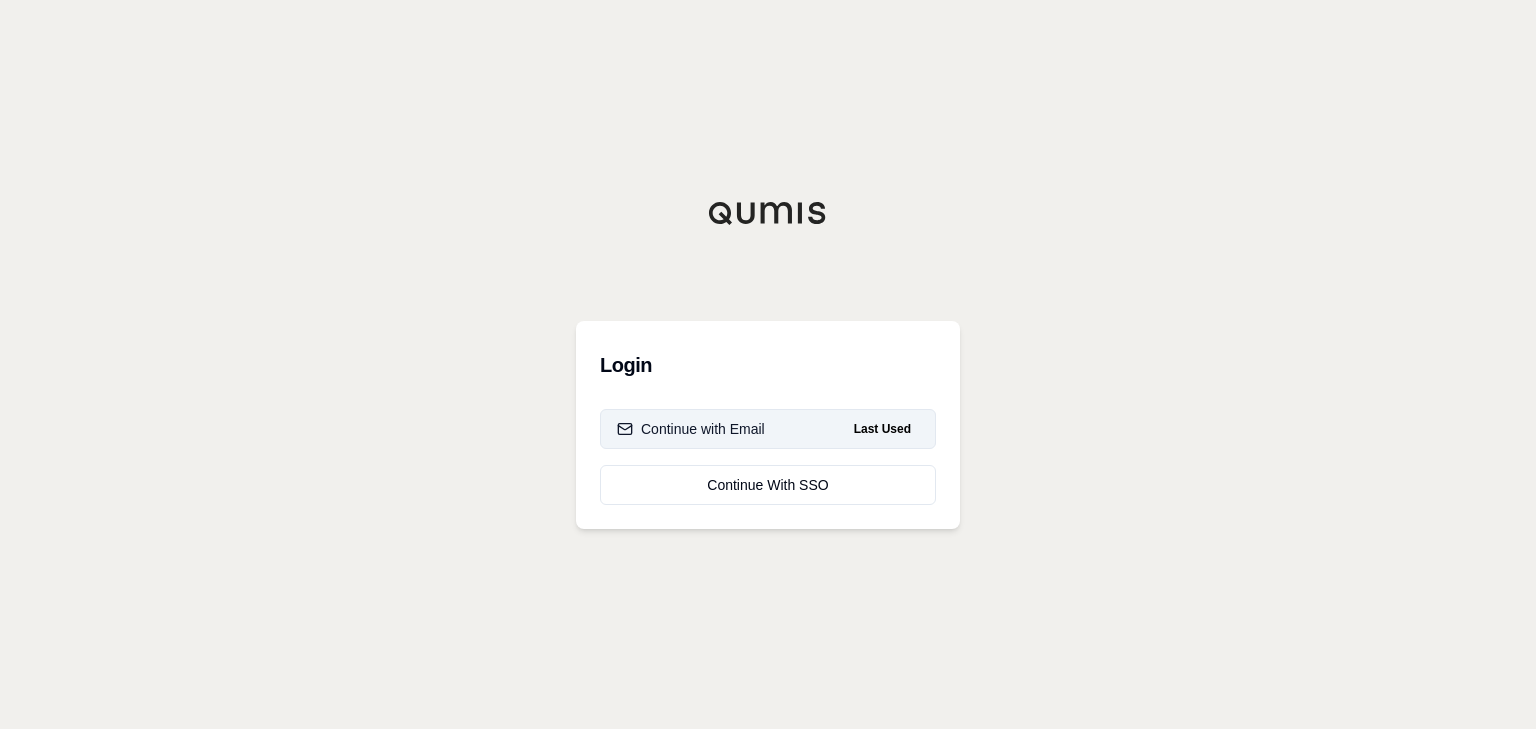 click on "Continue with Email" at bounding box center (691, 429) 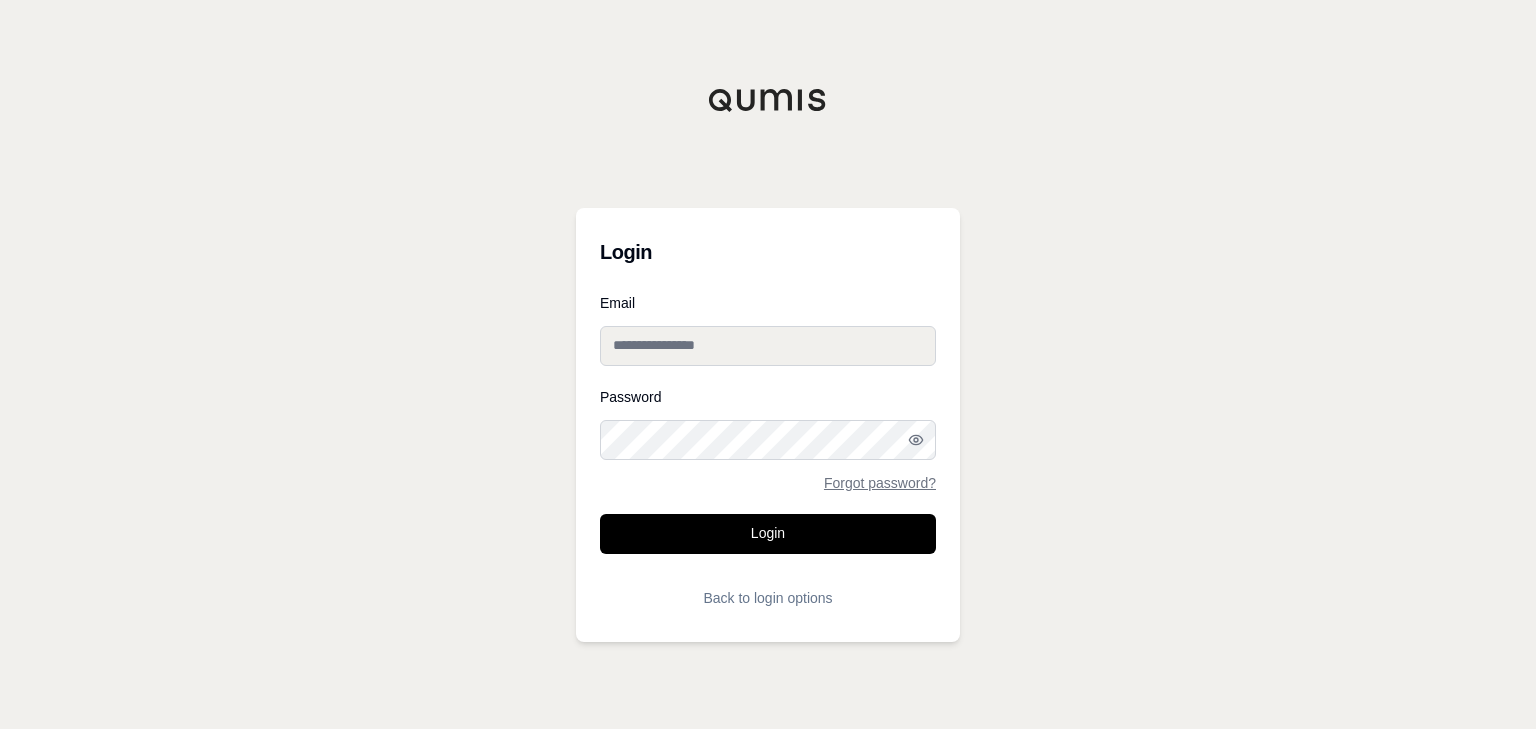 click on "Email" at bounding box center (768, 346) 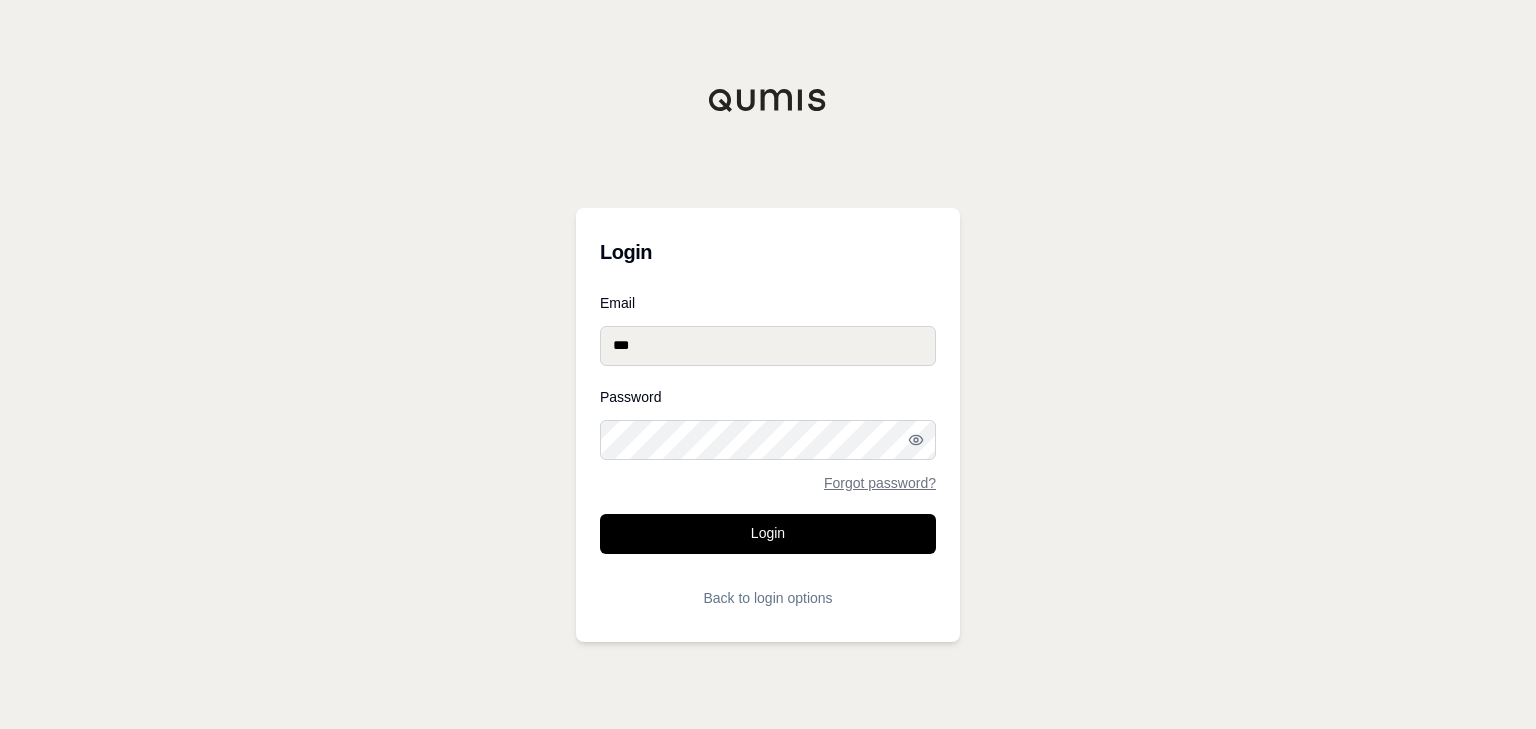 type on "**********" 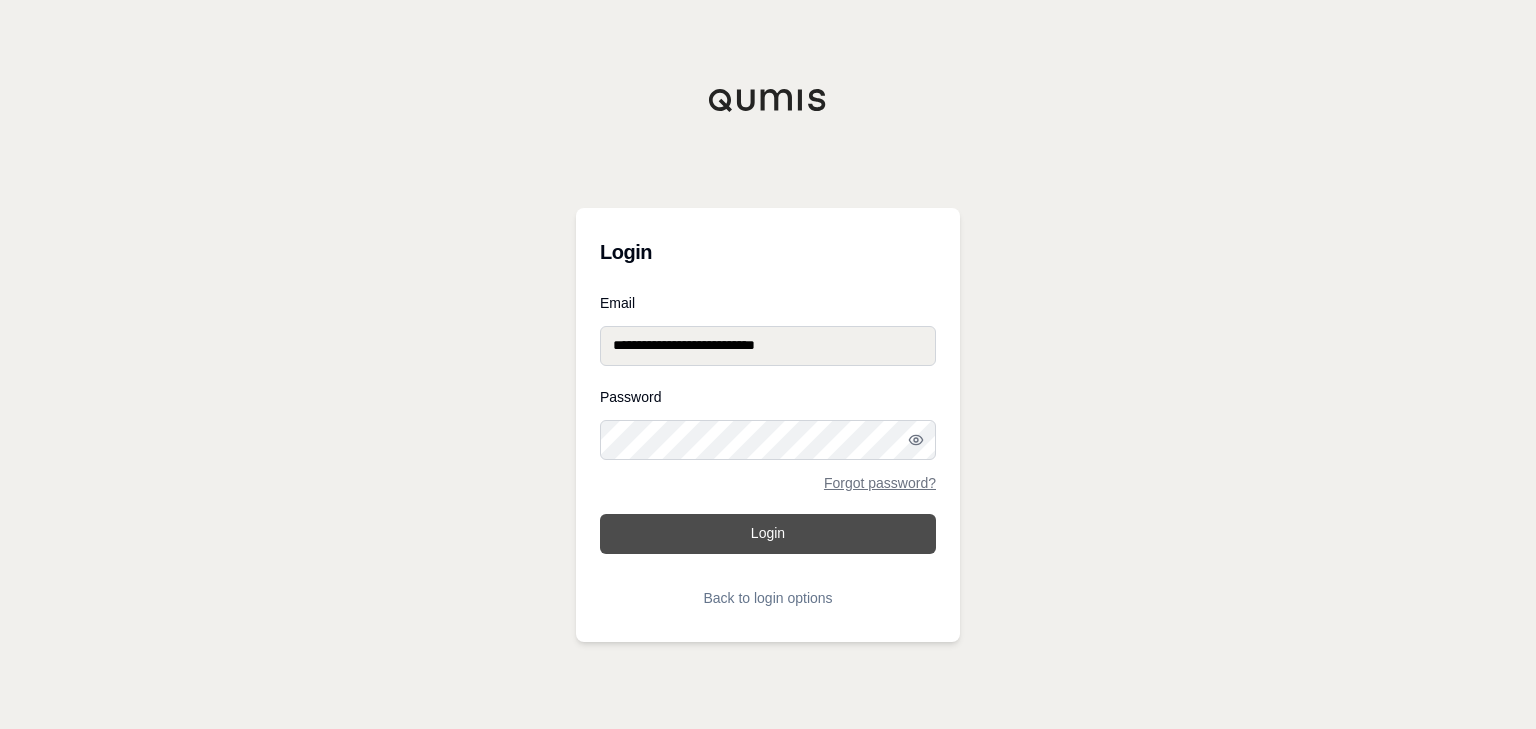 click on "Login" at bounding box center [768, 534] 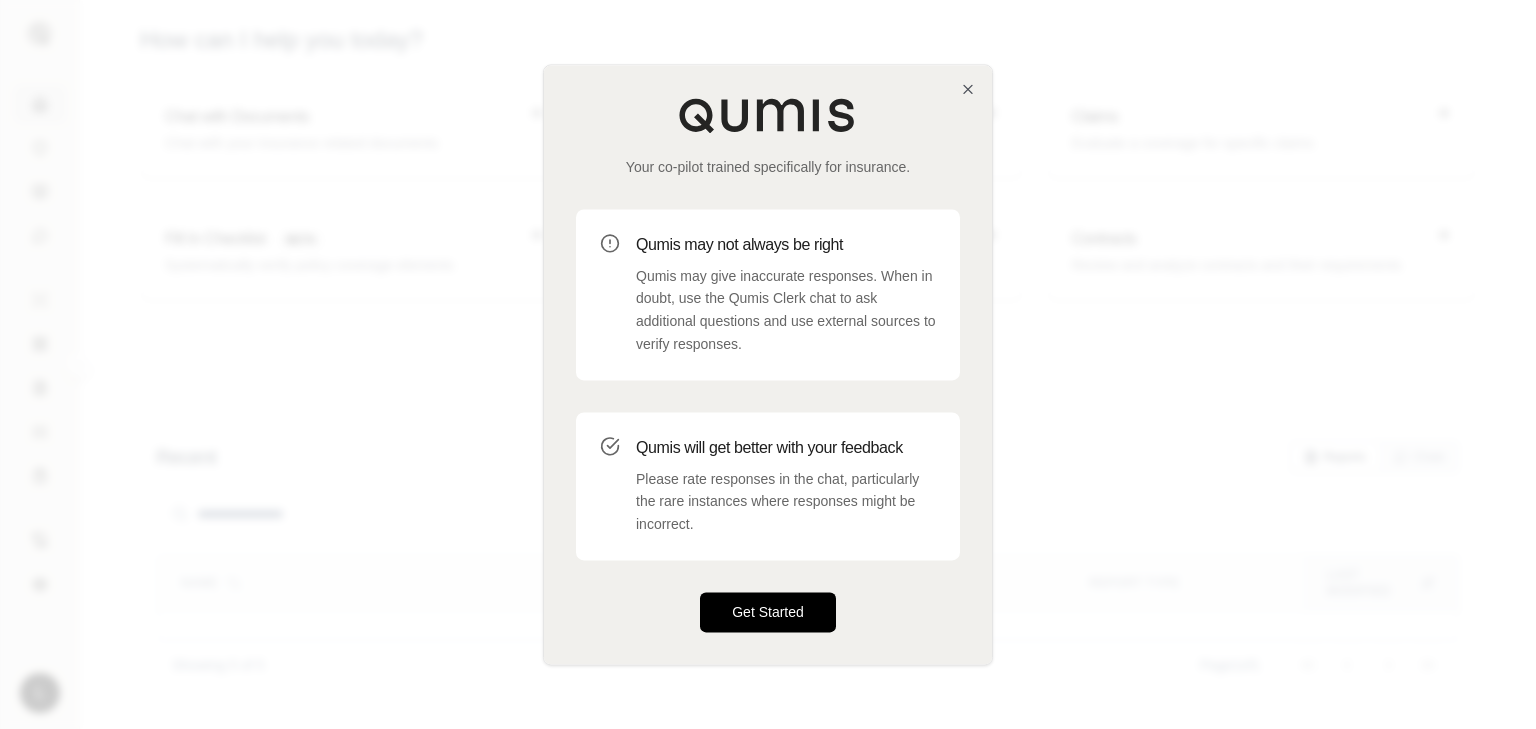 click on "Get Started" at bounding box center (768, 612) 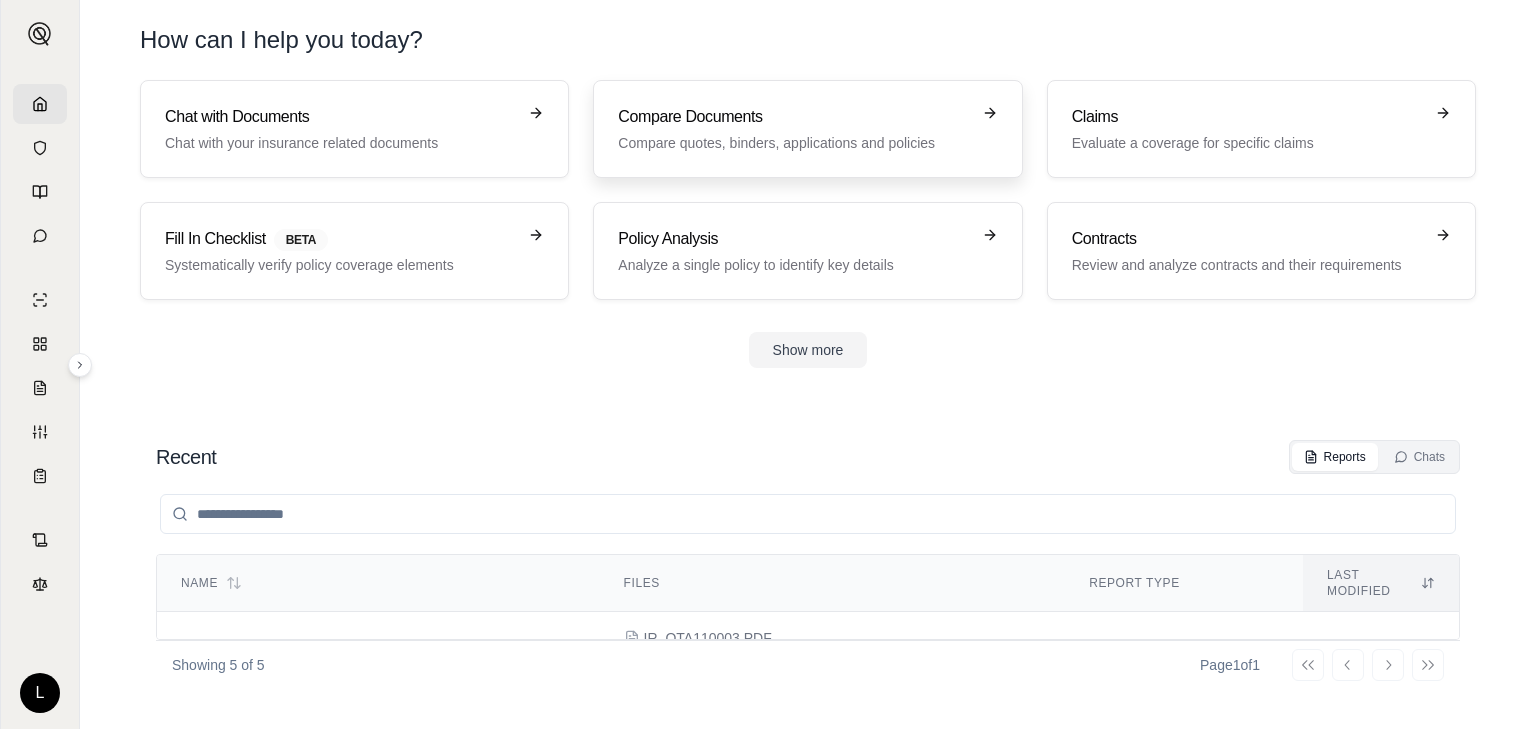 click on "Compare Documents Compare quotes, binders, applications and policies" at bounding box center (807, 129) 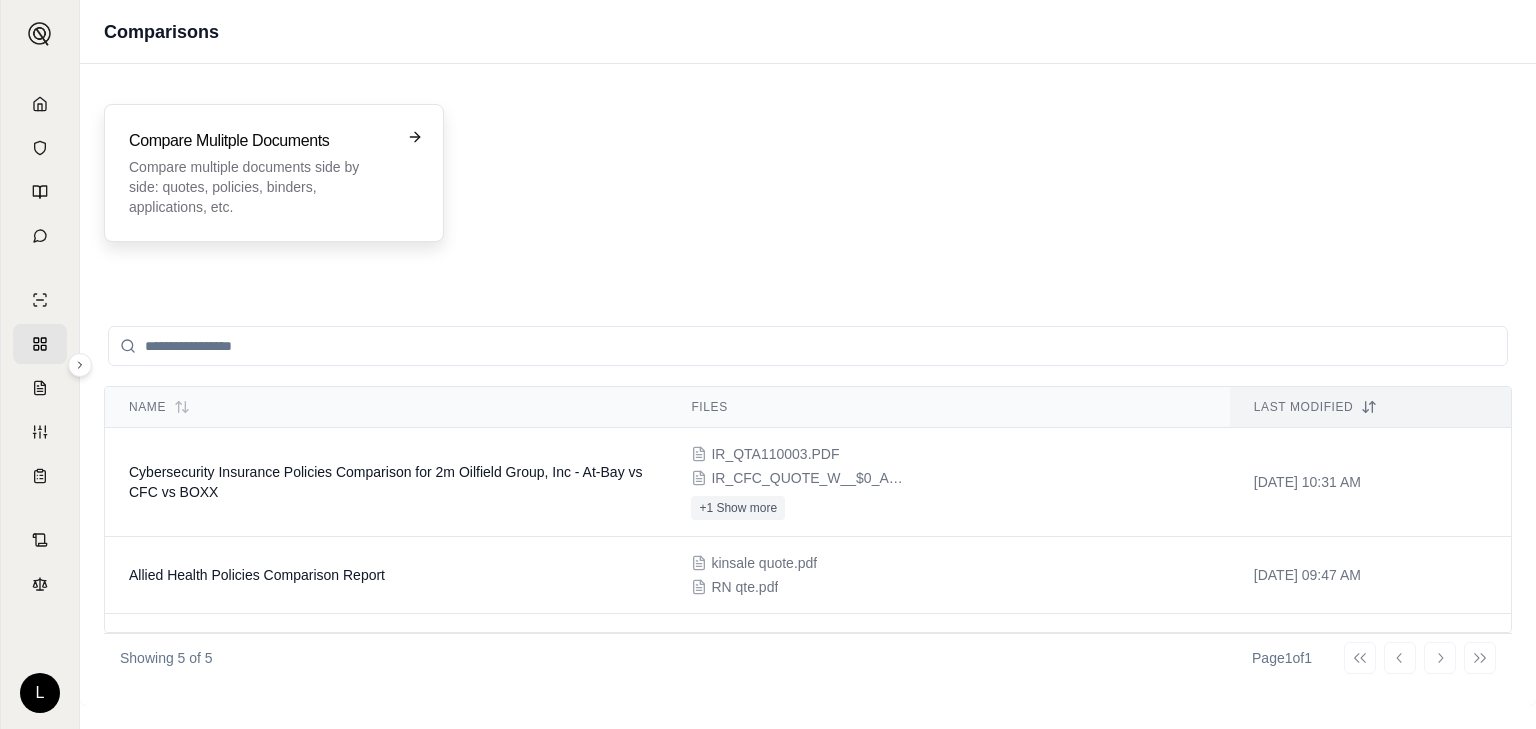 click on "Compare Mulitple Documents Compare multiple documents side by side: quotes, policies, binders, applications, etc." at bounding box center [274, 173] 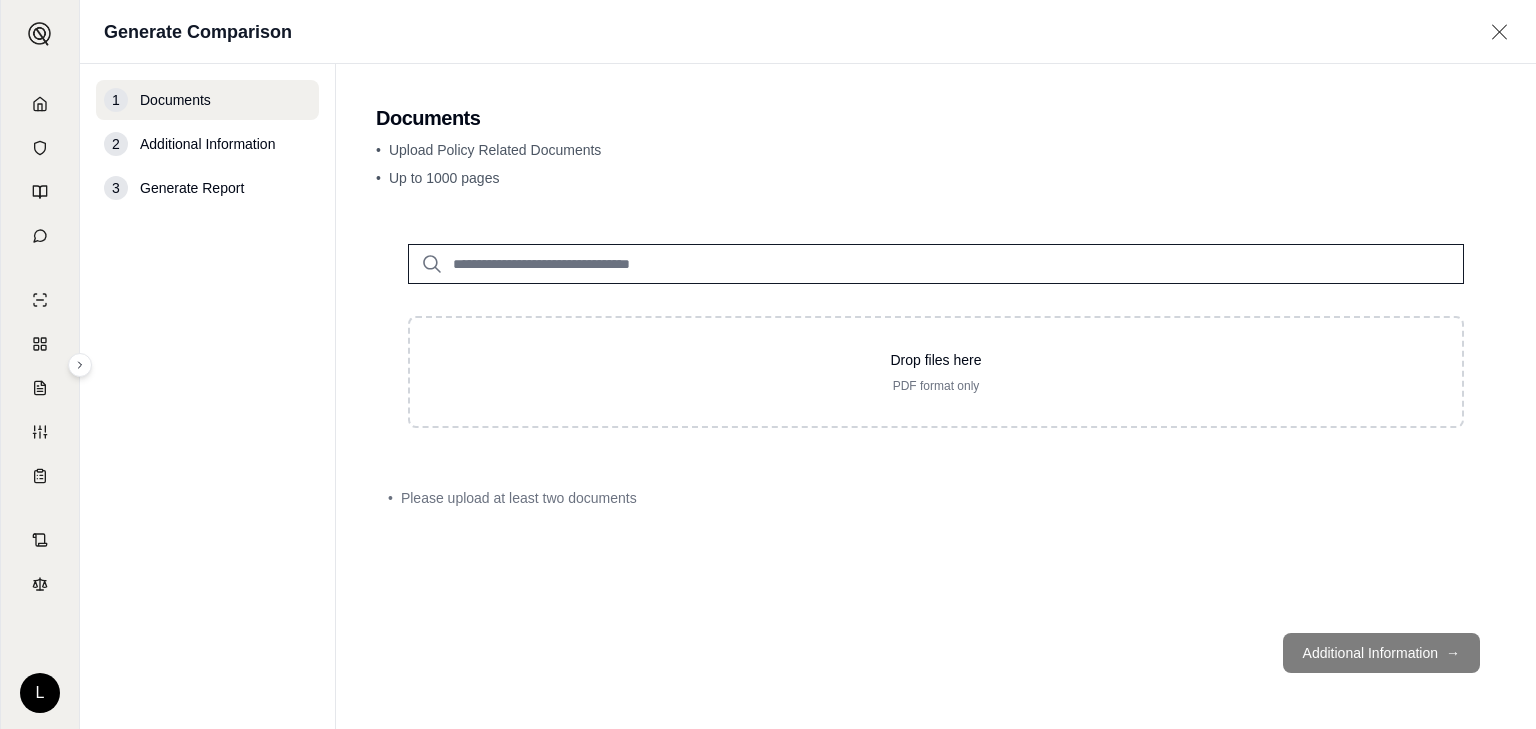 click at bounding box center [936, 264] 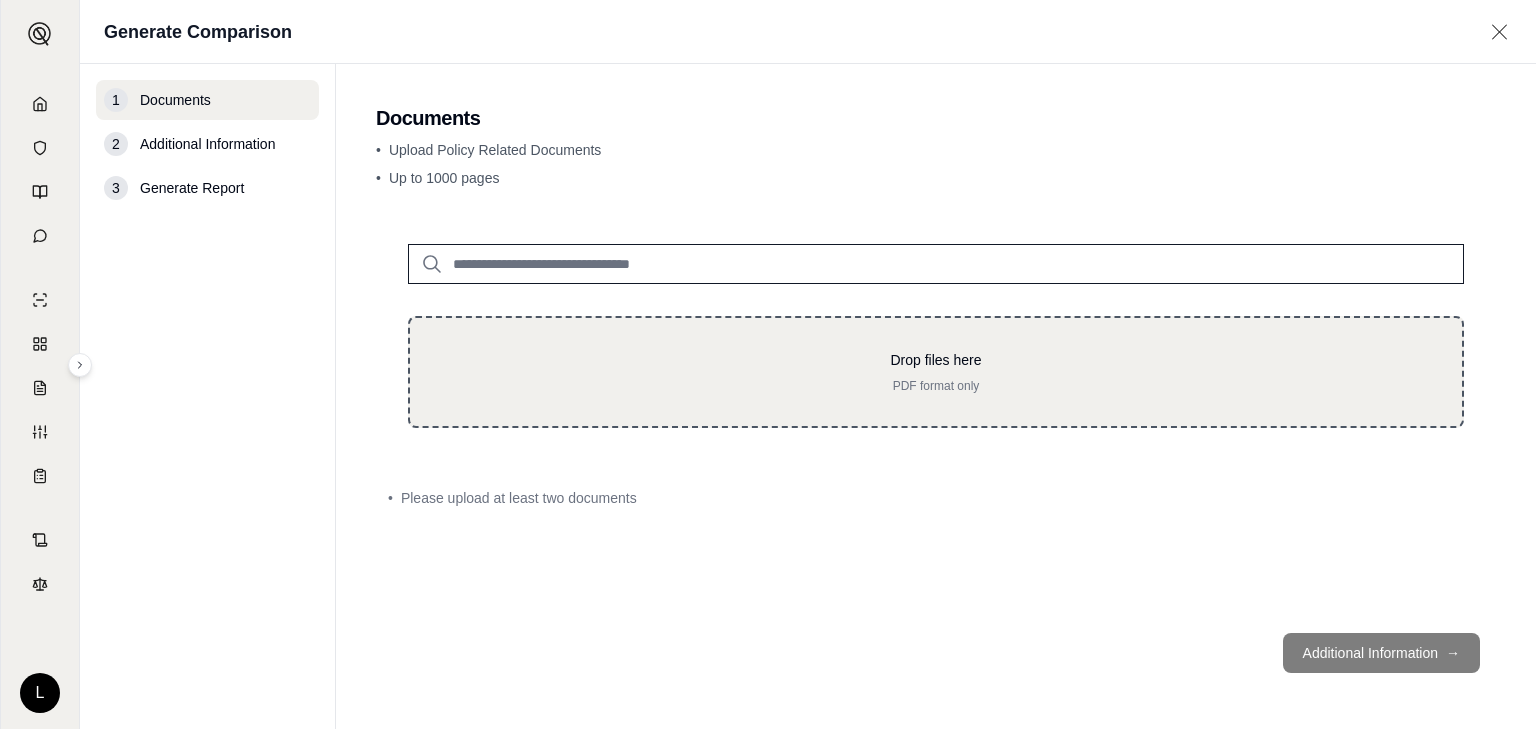 click on "Drop files here" at bounding box center (936, 360) 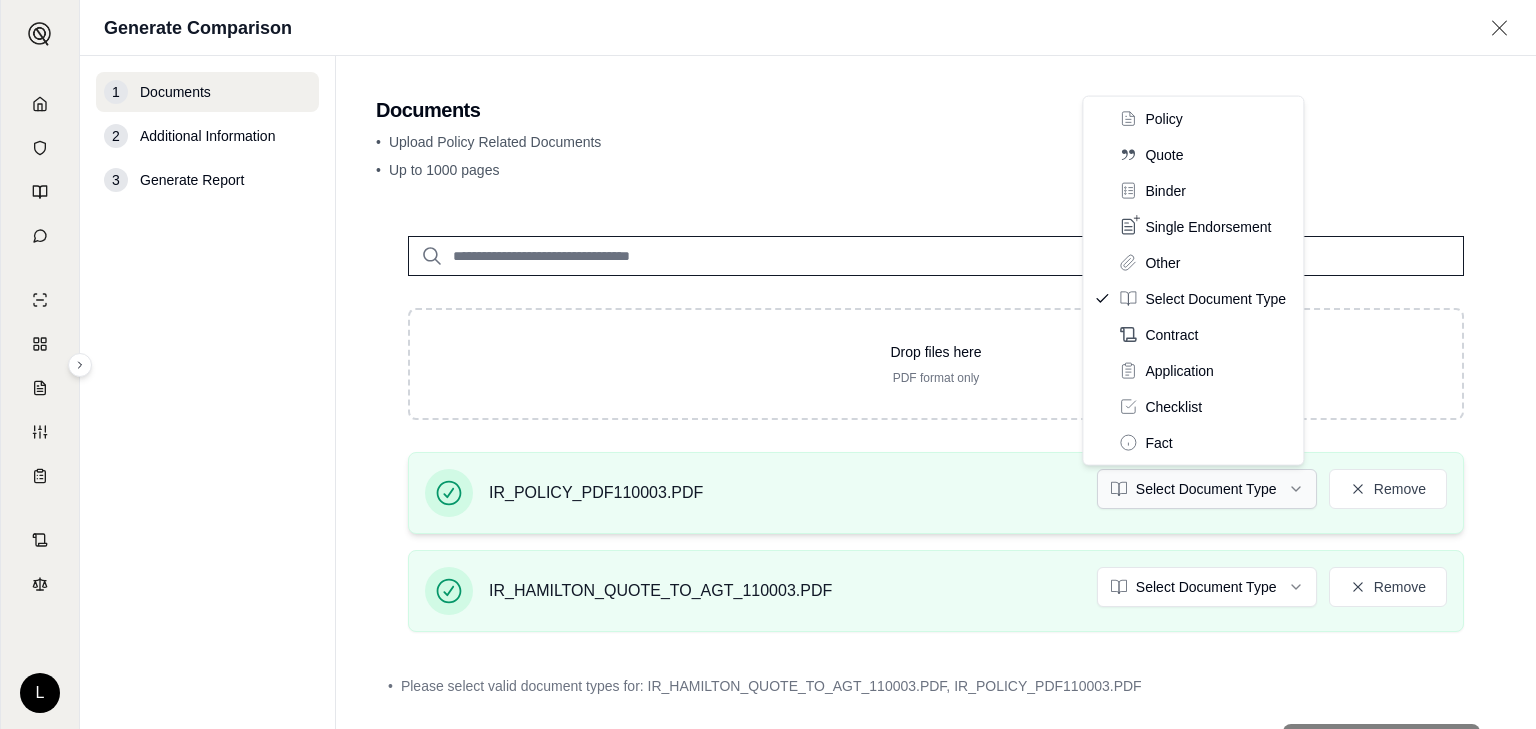click on "L Generate Comparison 1 Documents 2 Additional Information 3 Generate Report Documents • Upload Policy Related Documents • Up to 1000 pages Drop files here PDF format only IR_POLICY_PDF110003.PDF Select Document Type Remove IR_HAMILTON_QUOTE_TO_AGT_110003.PDF Select Document Type Remove • Please select valid document types for: IR_HAMILTON_QUOTE_TO_AGT_110003.PDF,
IR_POLICY_PDF110003.PDF Additional Information →
Policy Quote Binder Single Endorsement Other Select Document Type Contract Application Checklist Fact" at bounding box center (768, 364) 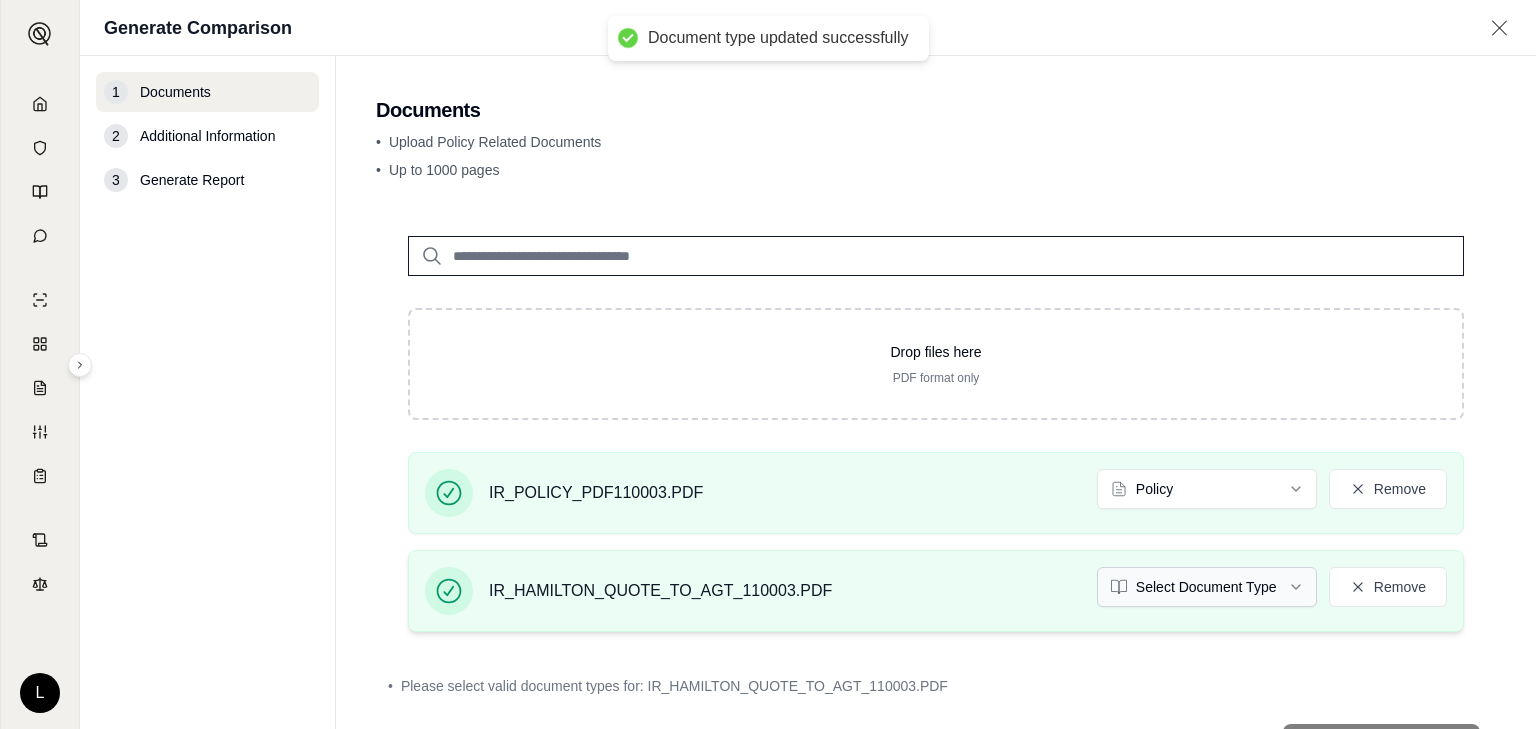 click on "Document type updated successfully L Generate Comparison 1 Documents 2 Additional Information 3 Generate Report Documents • Upload Policy Related Documents • Up to 1000 pages Drop files here PDF format only IR_POLICY_PDF110003.PDF Policy Remove IR_HAMILTON_QUOTE_TO_AGT_110003.PDF Select Document Type Remove • Please select valid document types for: IR_HAMILTON_QUOTE_TO_AGT_110003.PDF Additional Information →" at bounding box center [768, 364] 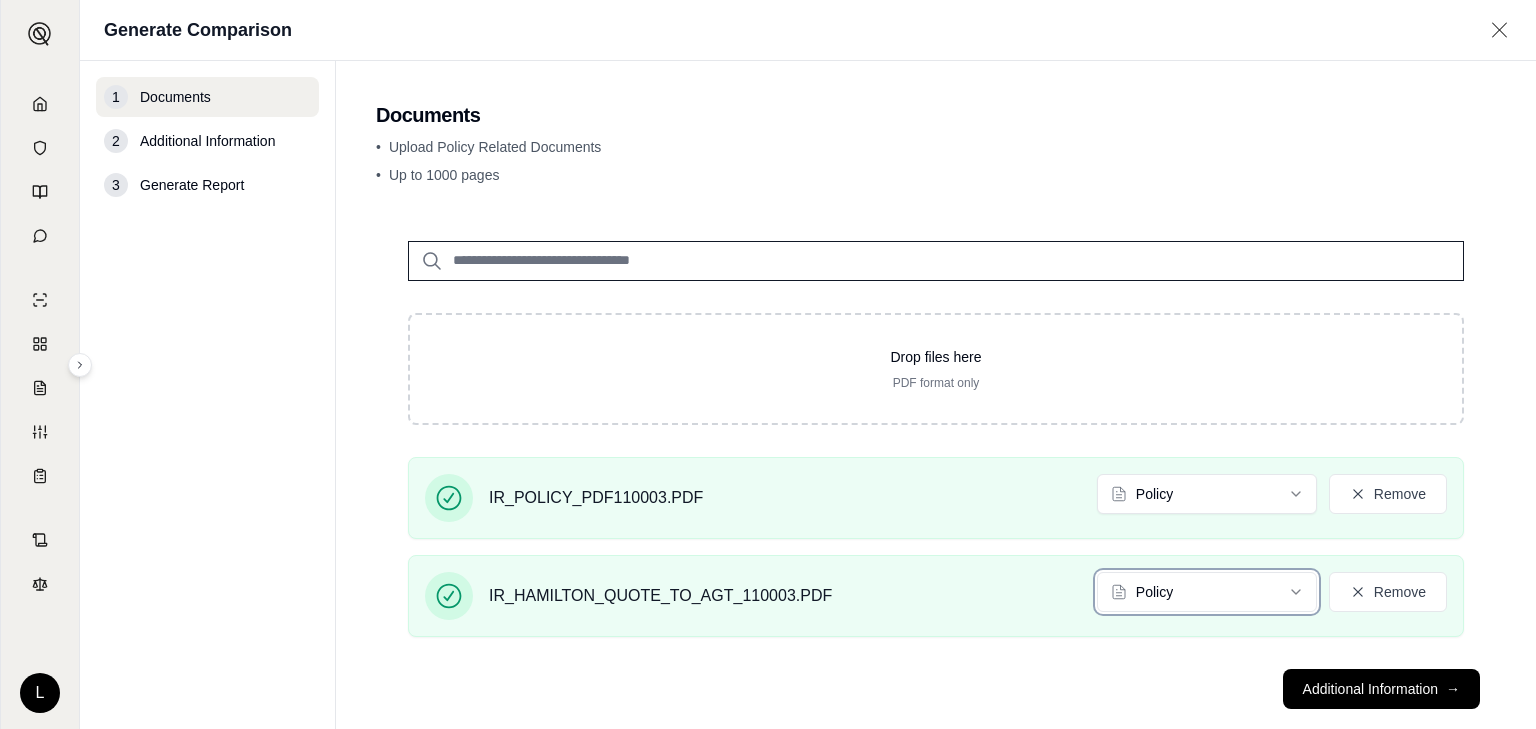 scroll, scrollTop: 34, scrollLeft: 0, axis: vertical 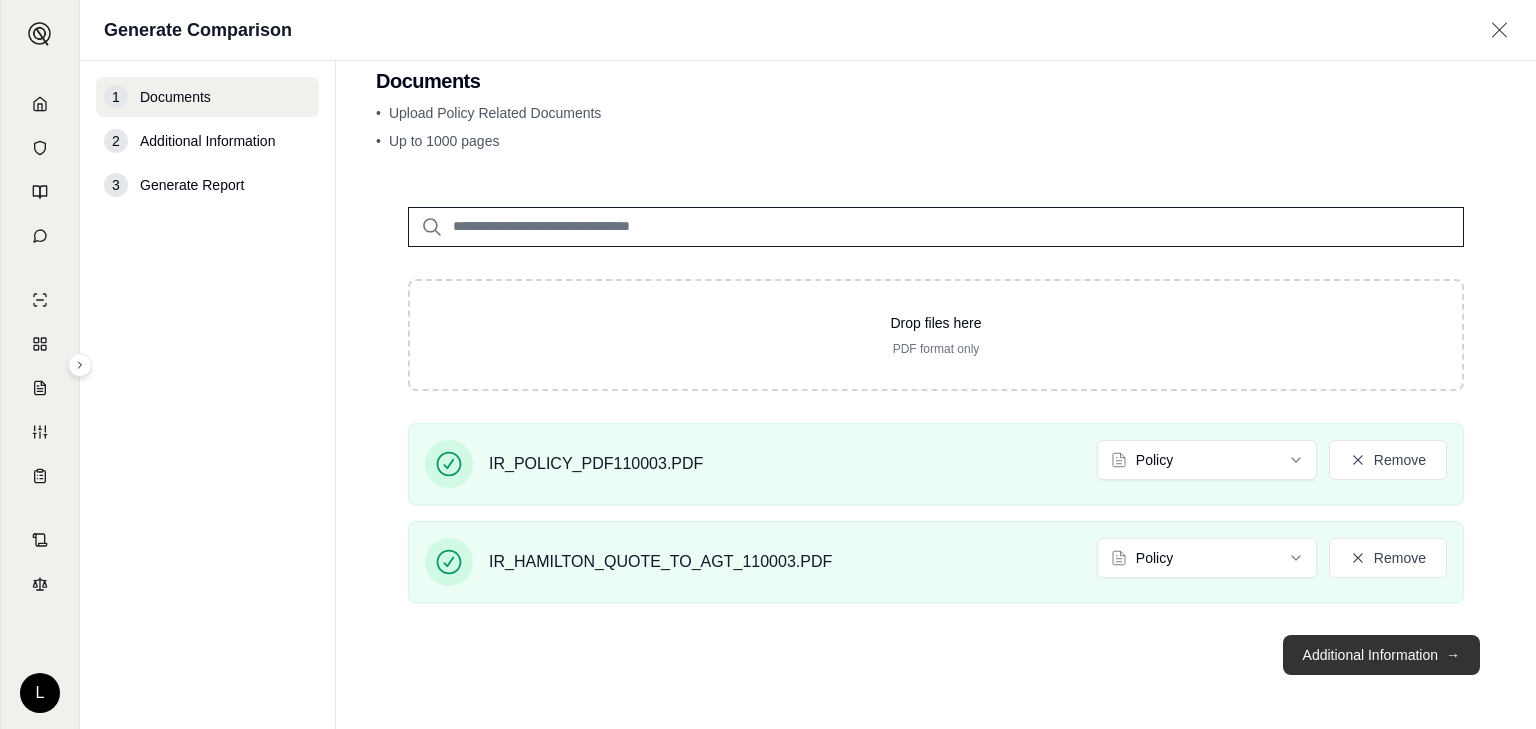click on "Additional Information →" at bounding box center [1381, 655] 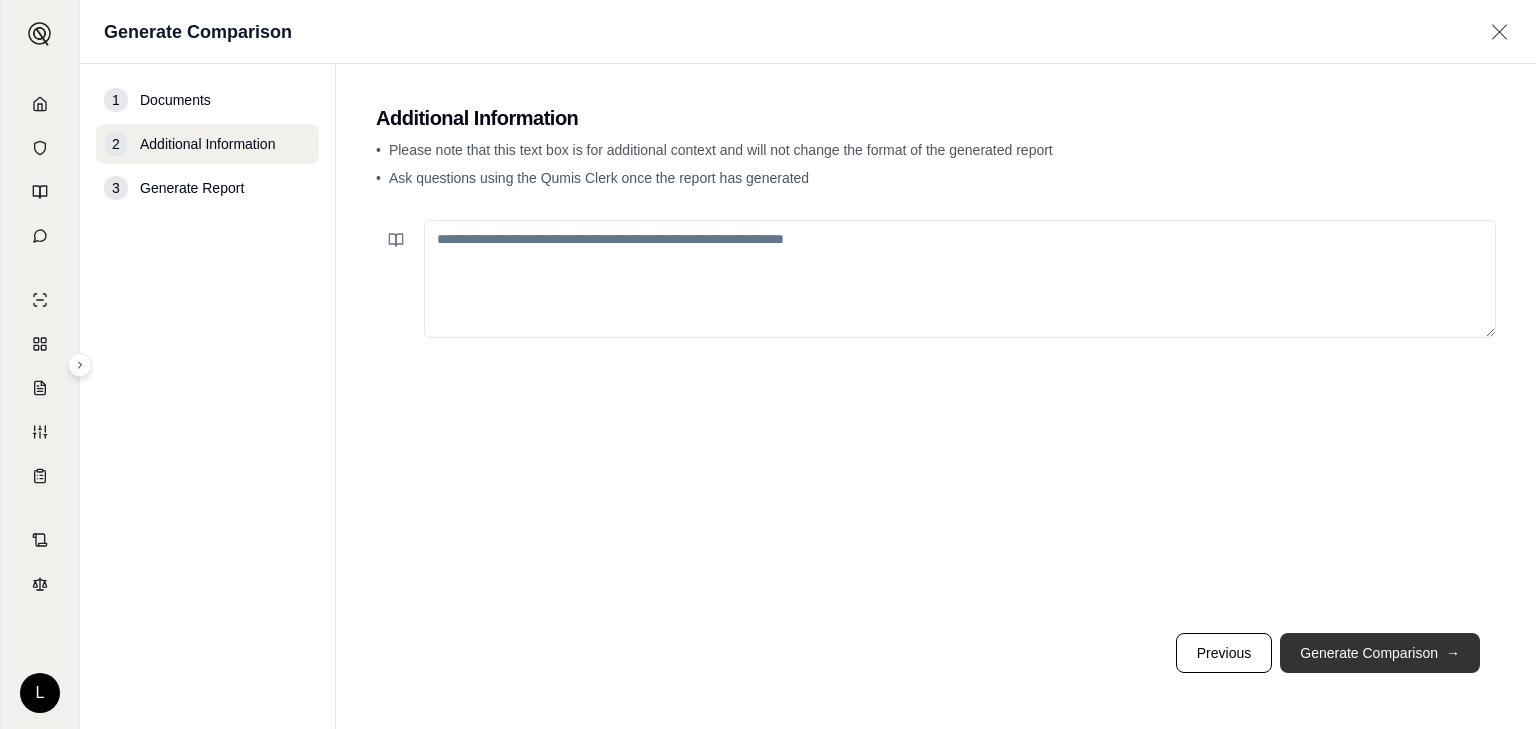 scroll, scrollTop: 0, scrollLeft: 0, axis: both 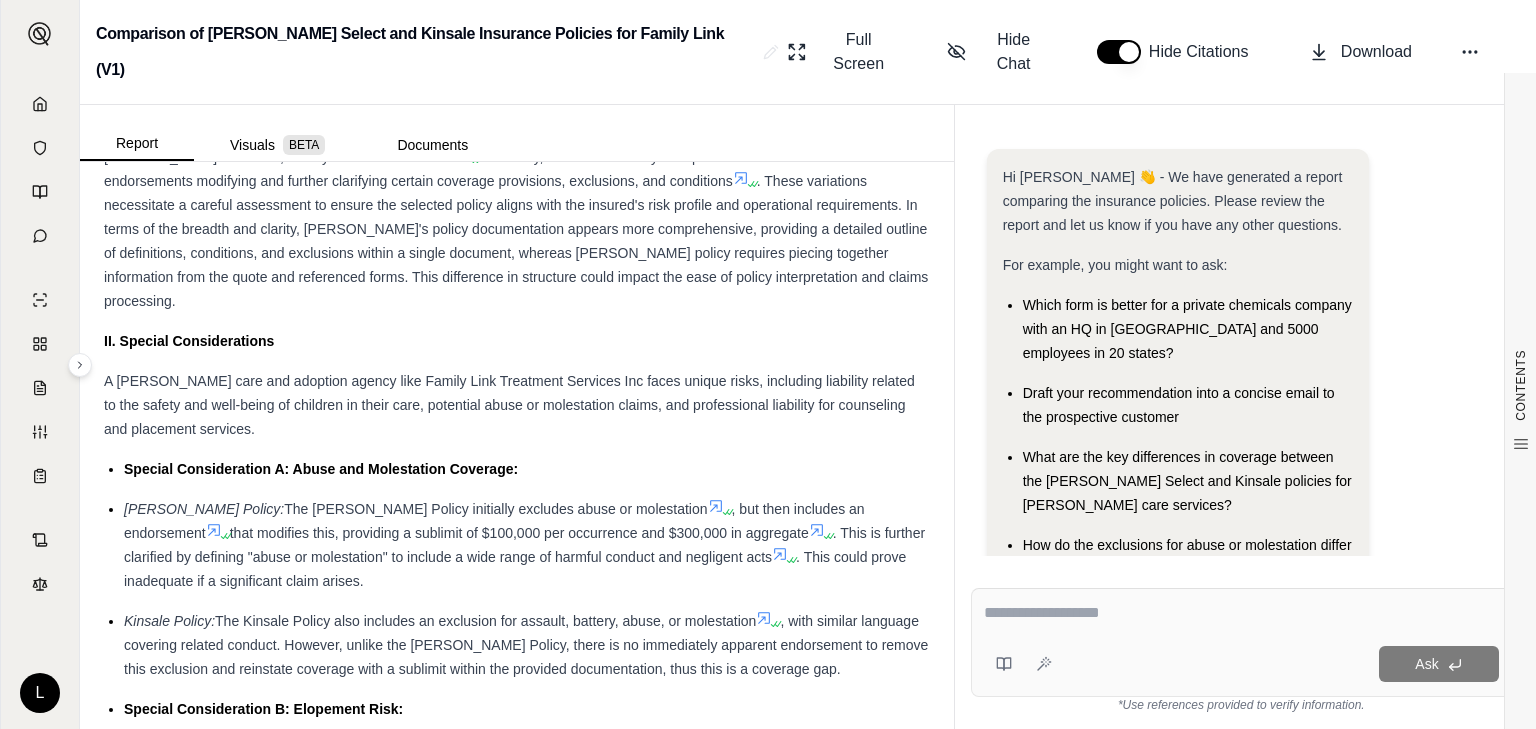 click at bounding box center (1242, 613) 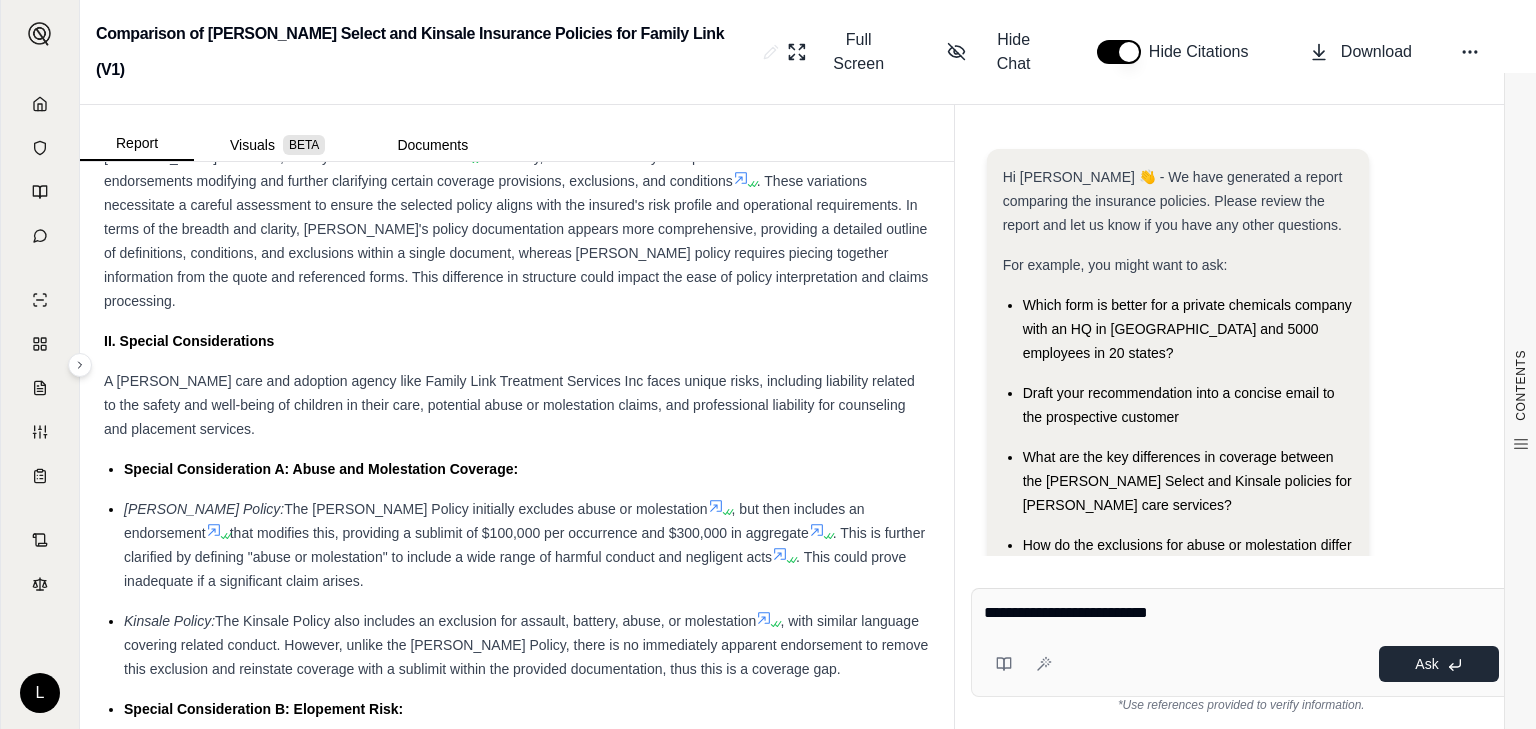 type on "**********" 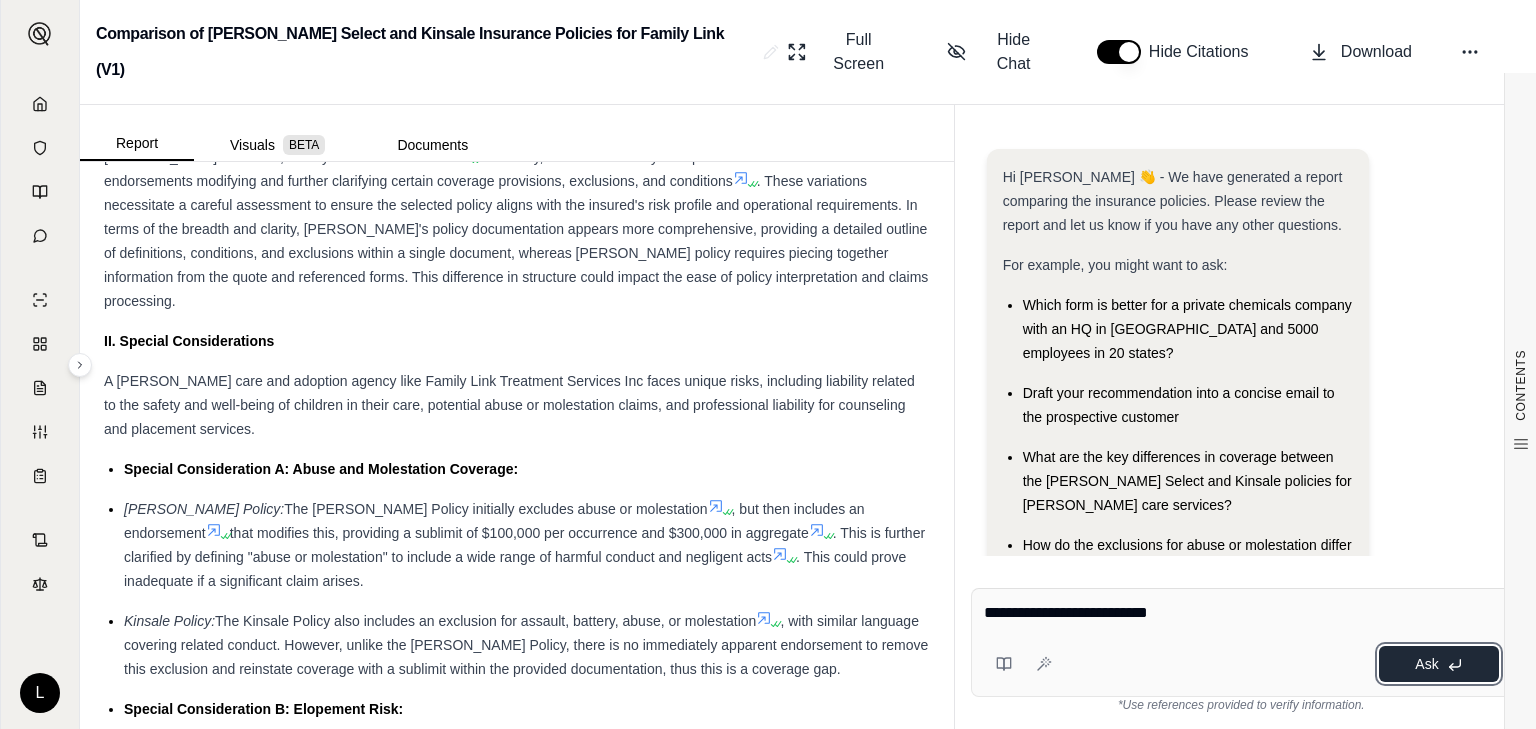 click on "Ask" at bounding box center [1426, 664] 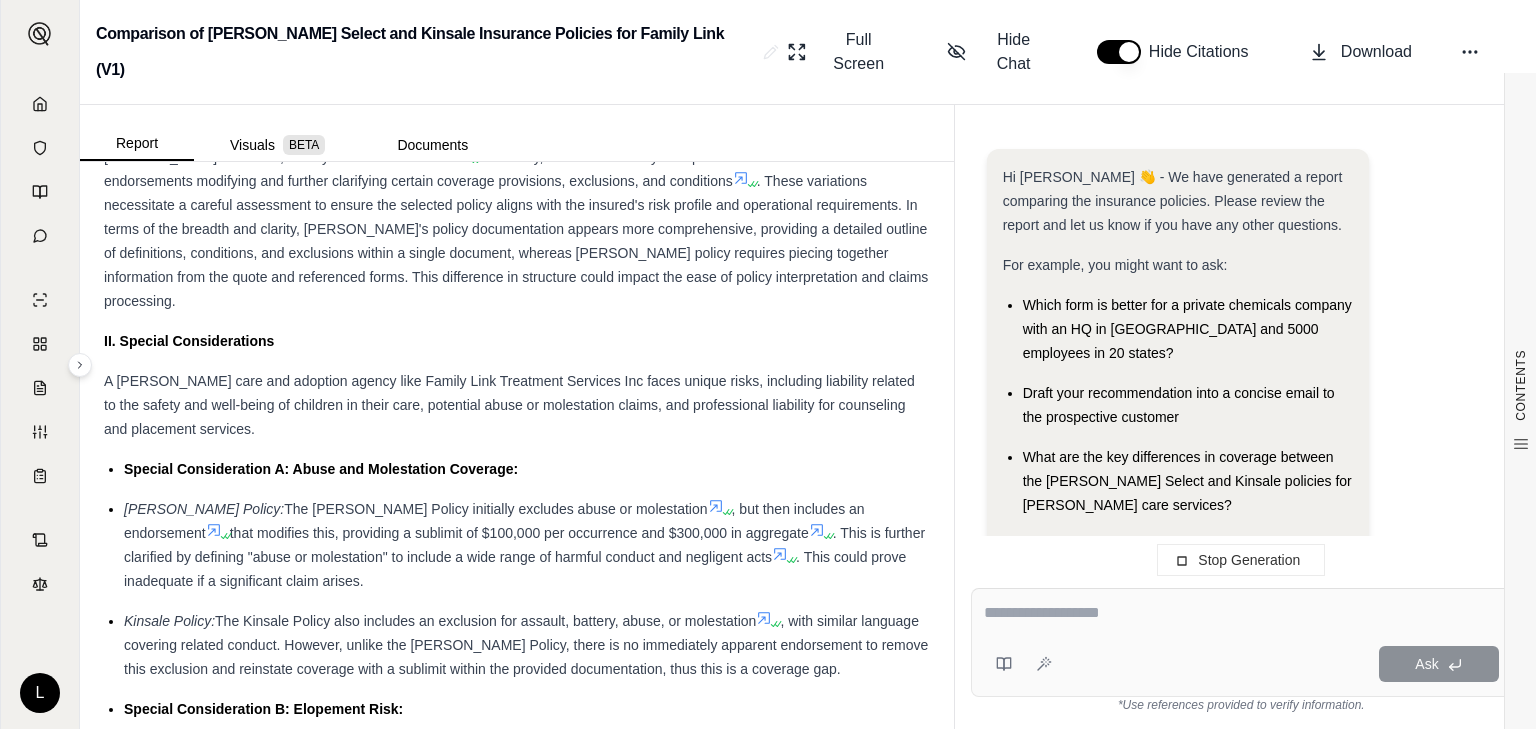scroll, scrollTop: 264, scrollLeft: 0, axis: vertical 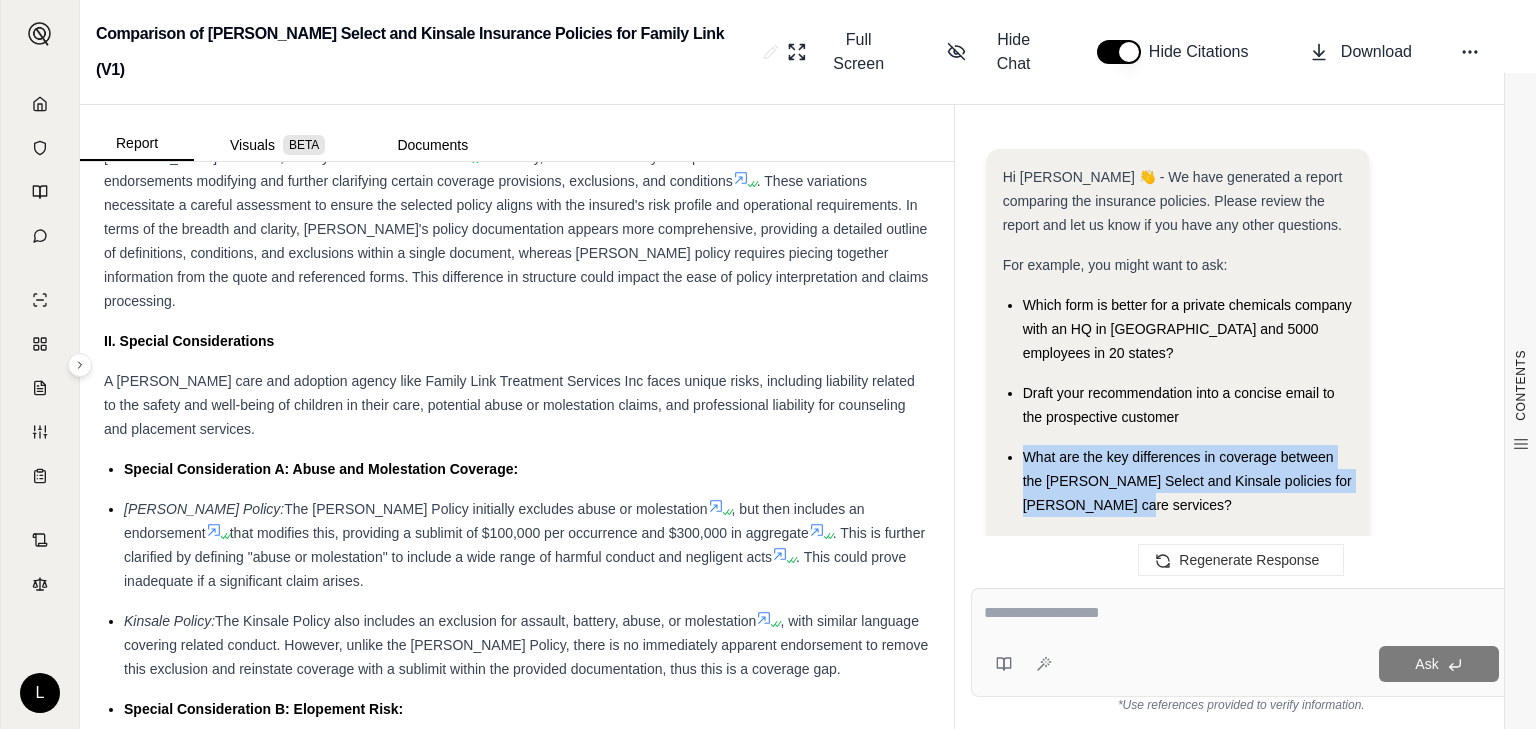 drag, startPoint x: 1027, startPoint y: 423, endPoint x: 1113, endPoint y: 470, distance: 98.005104 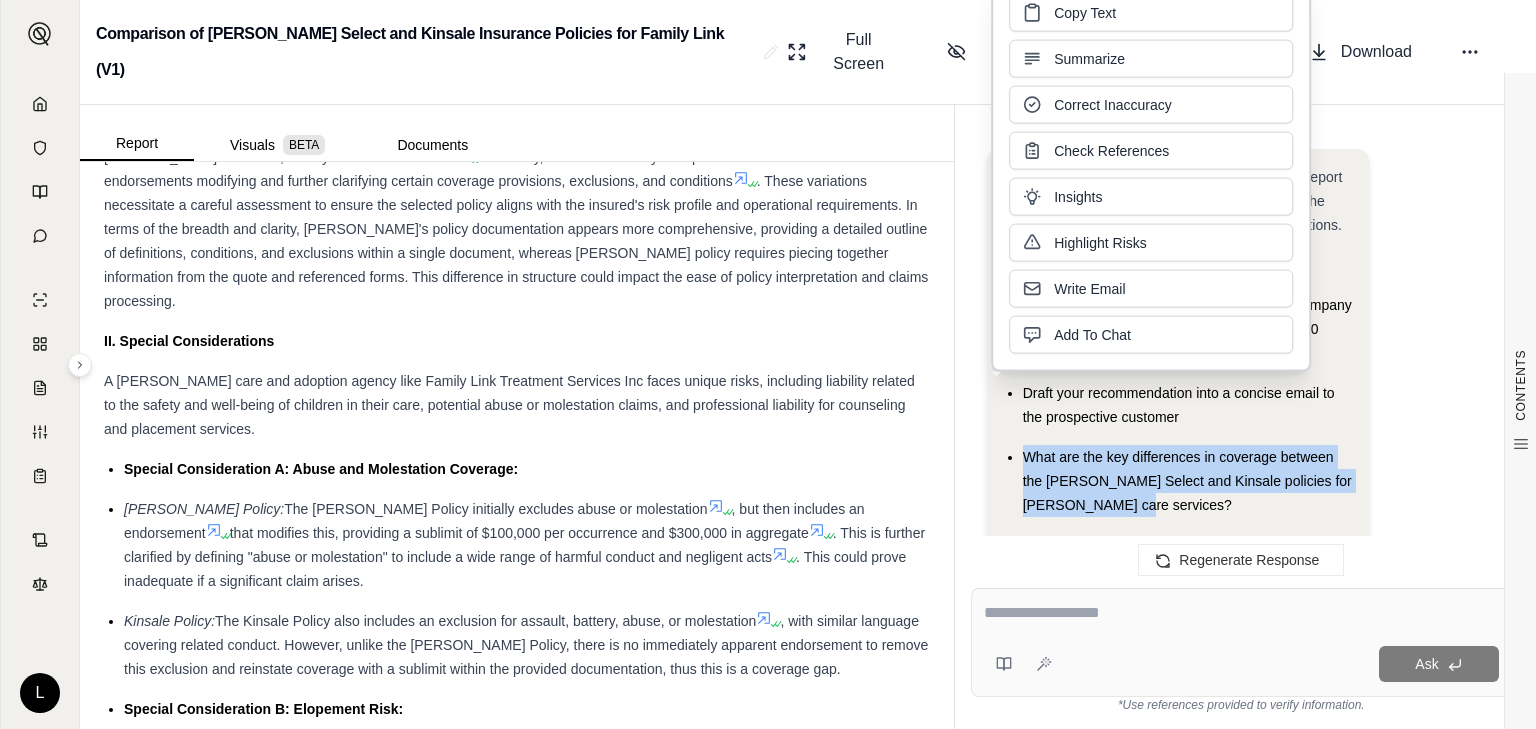 copy on "What are the key differences in coverage between the [PERSON_NAME] Select and Kinsale policies for [PERSON_NAME] care services?" 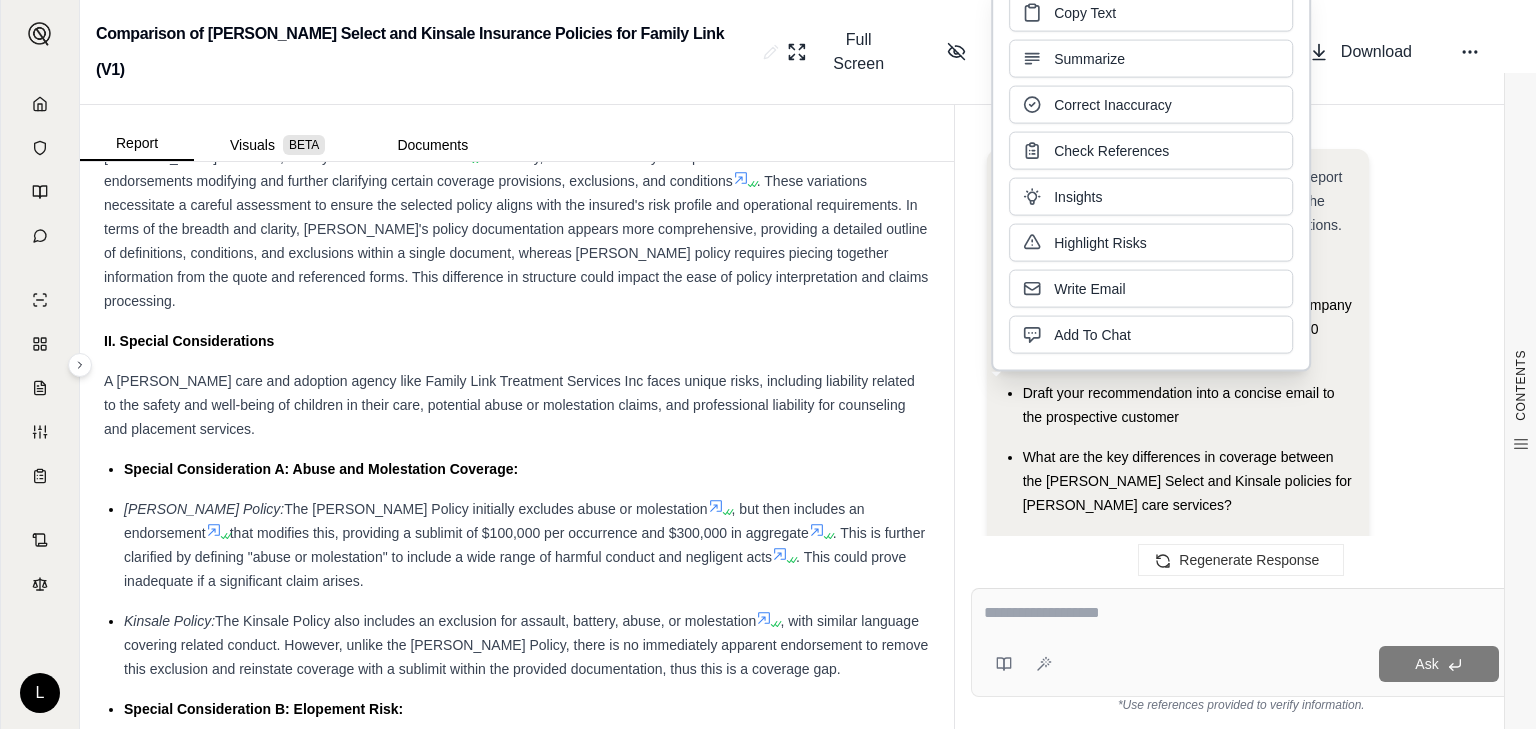 click at bounding box center [1242, 613] 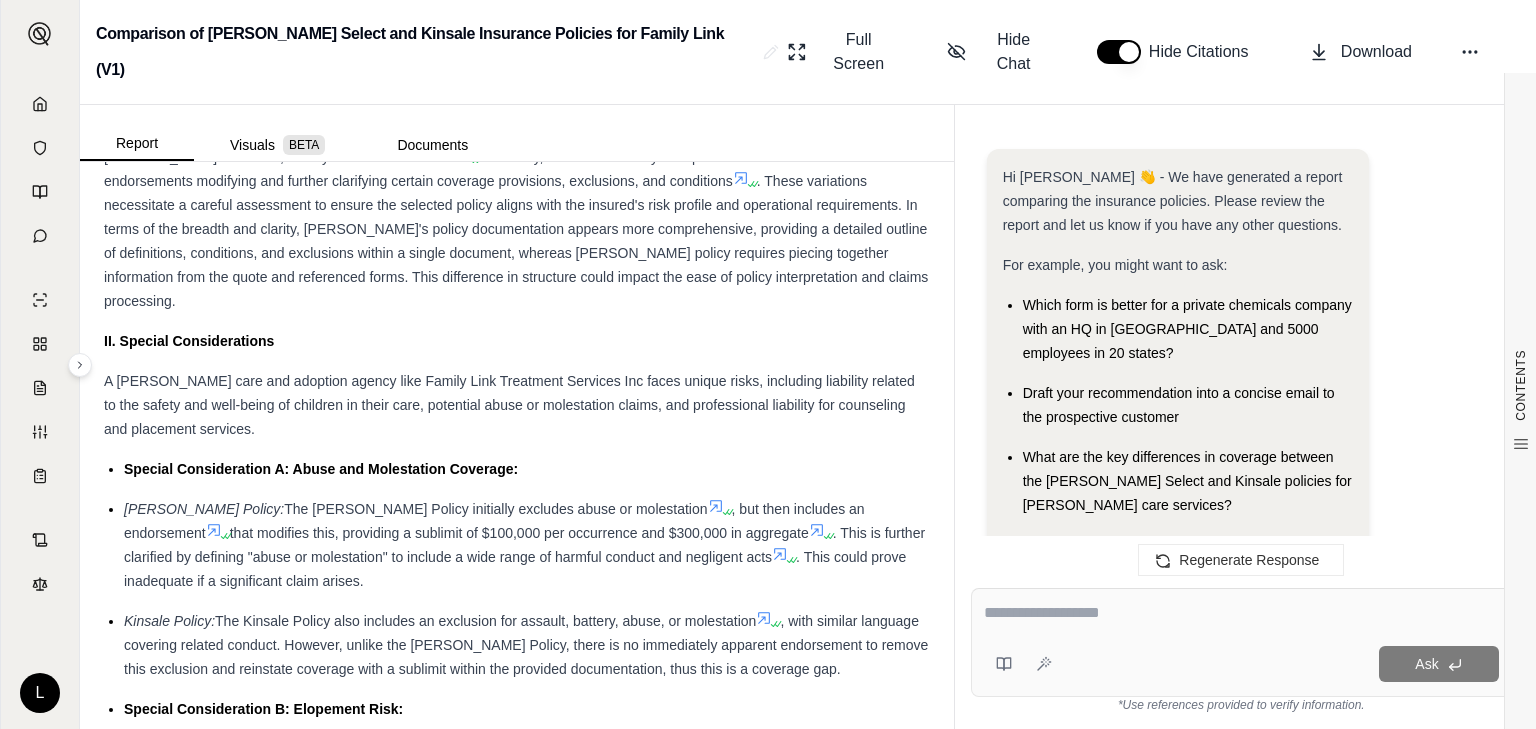 paste on "**********" 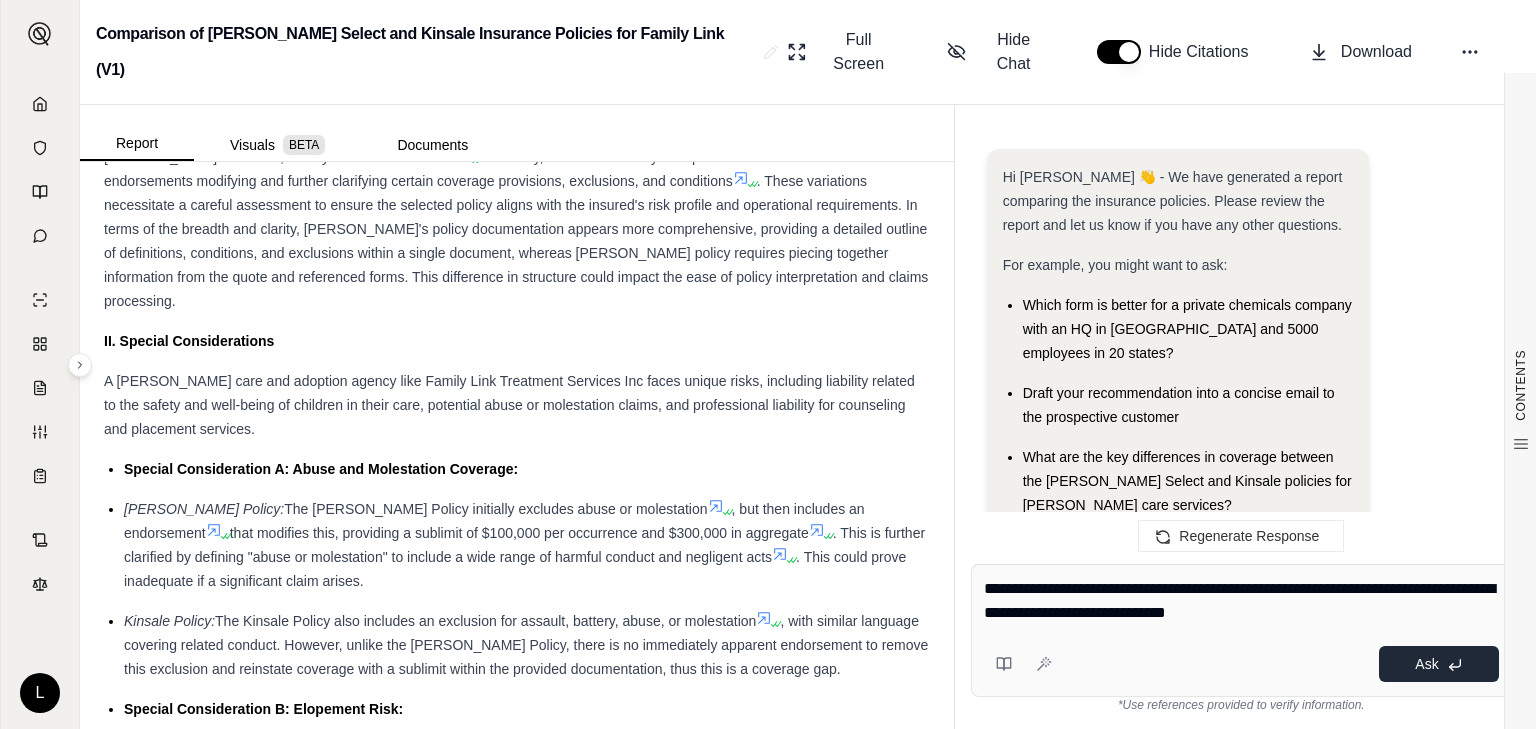 type on "**********" 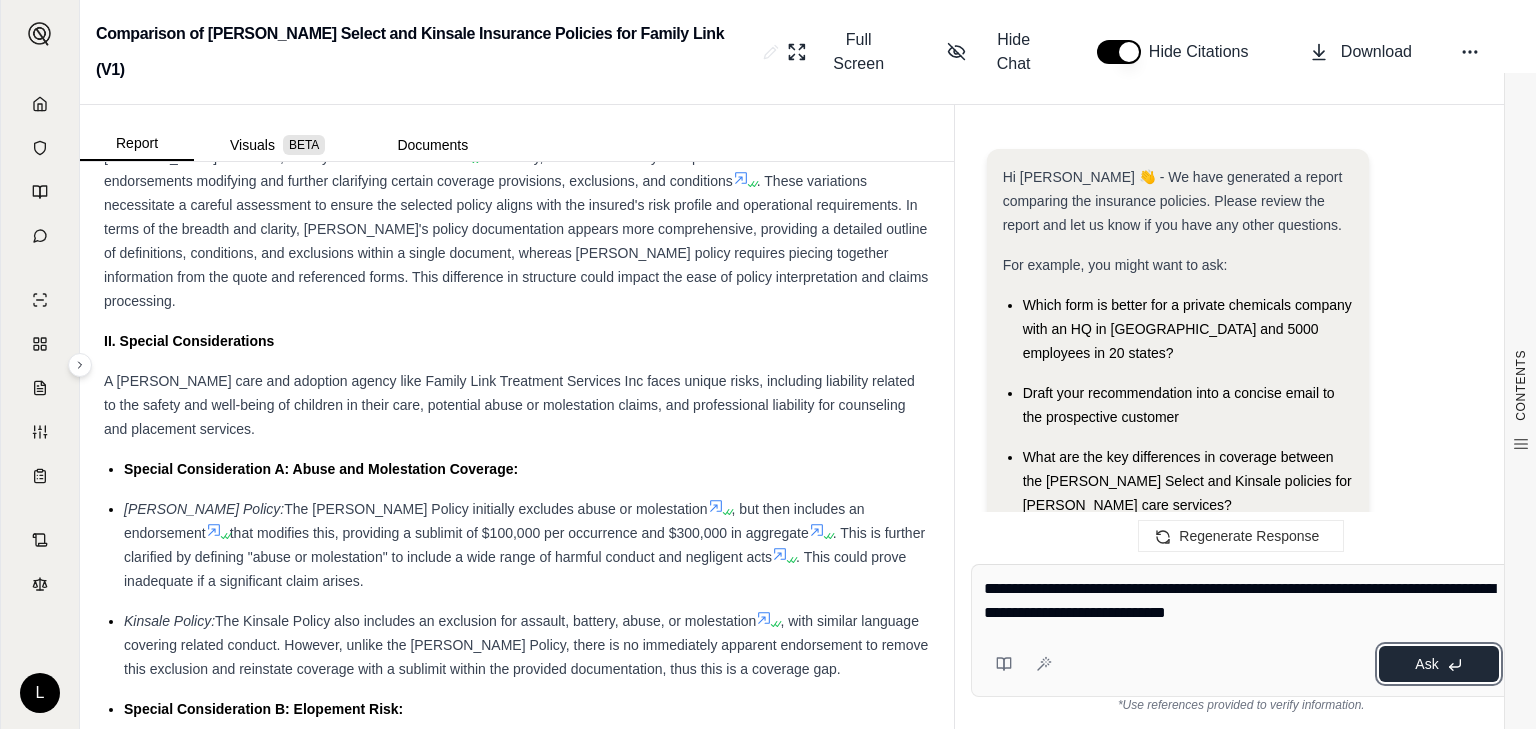 click on "Ask" at bounding box center [1439, 664] 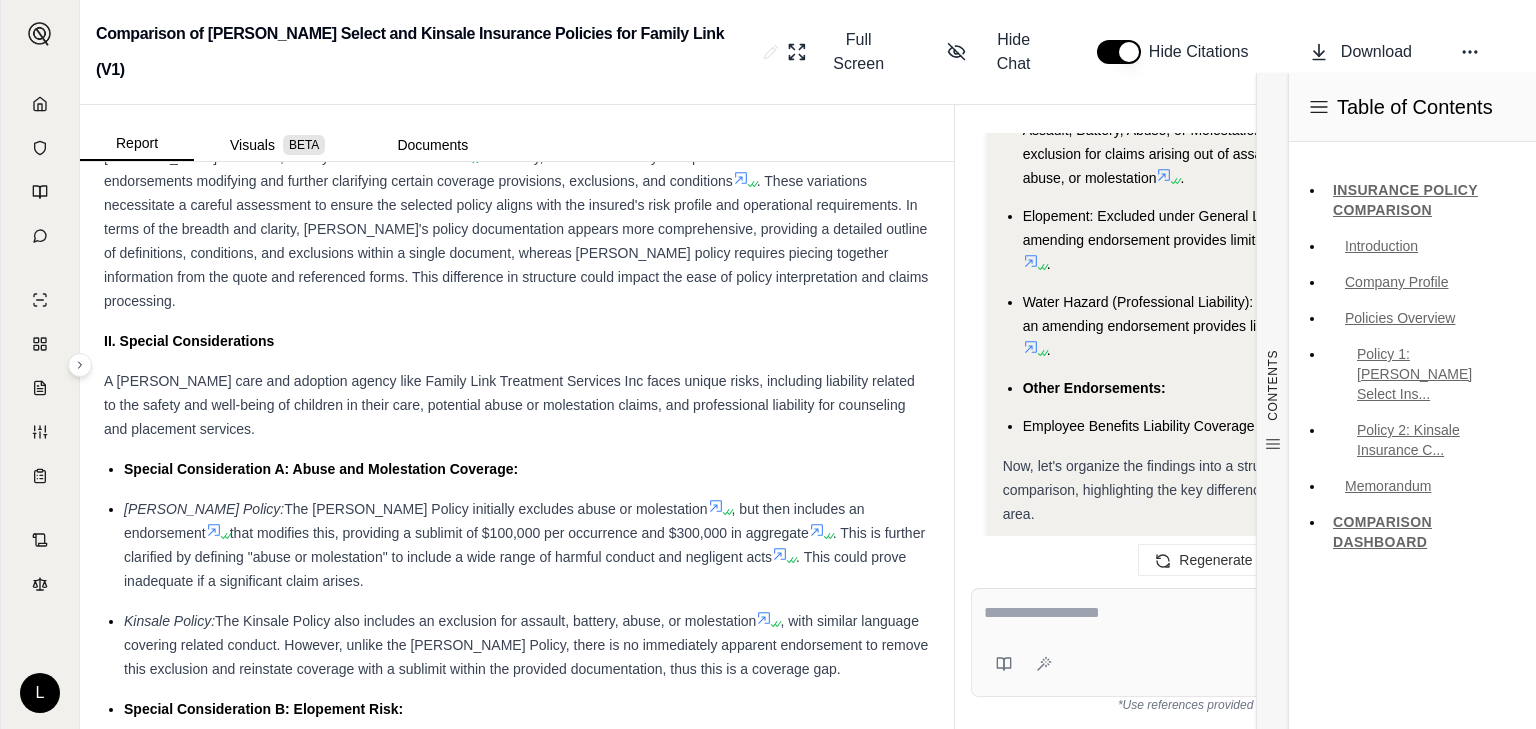 scroll, scrollTop: 3883, scrollLeft: 0, axis: vertical 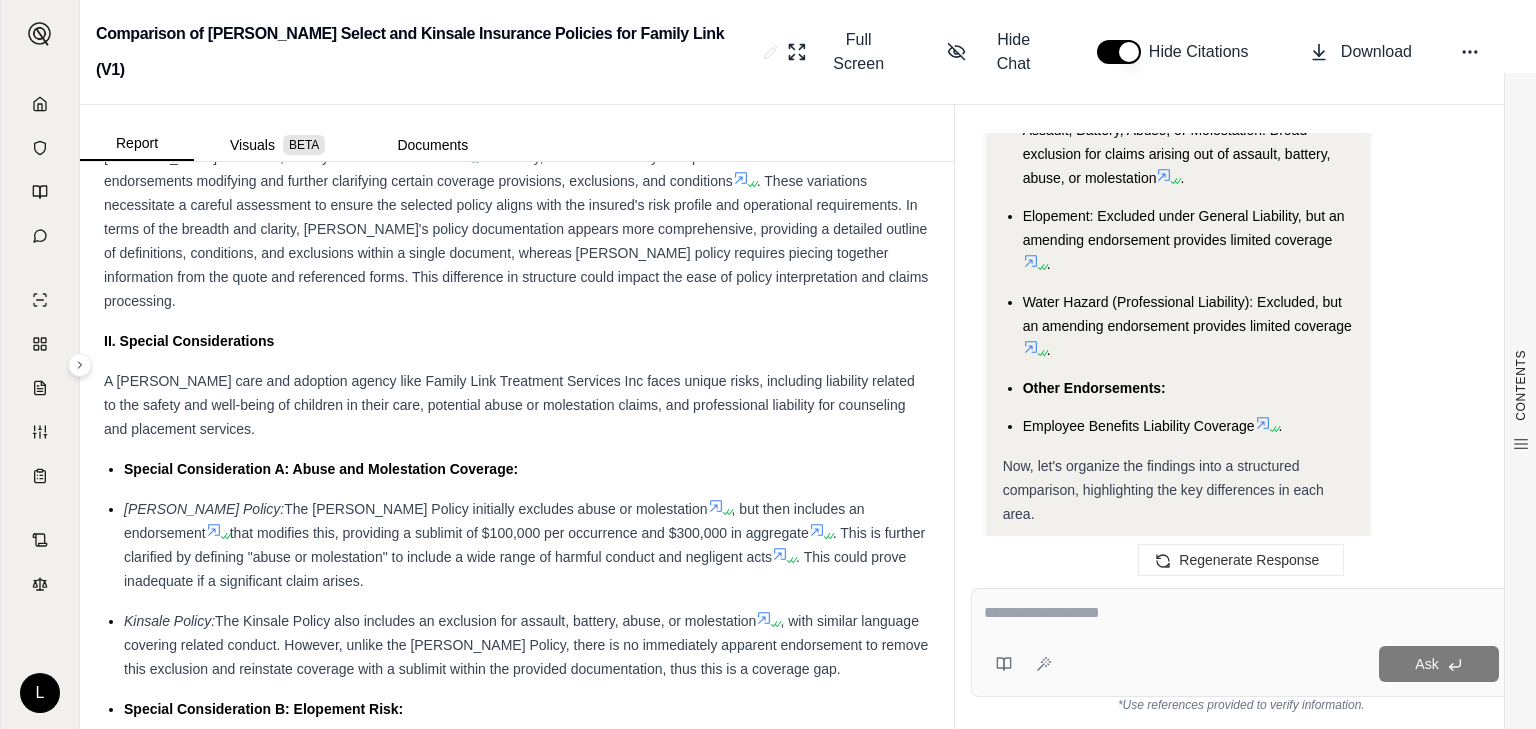 click on "Other Endorsements:" at bounding box center [1188, 388] 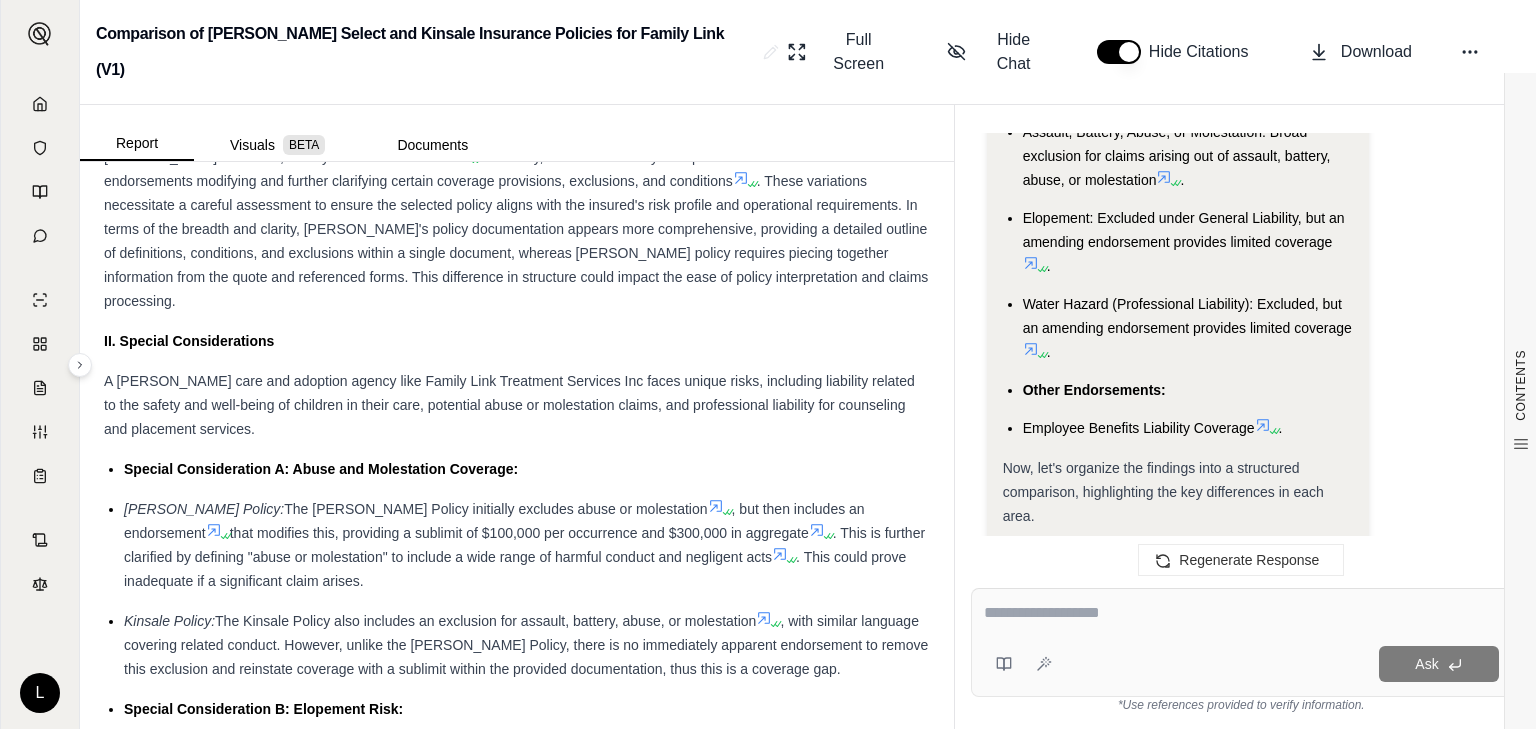 scroll, scrollTop: 3883, scrollLeft: 0, axis: vertical 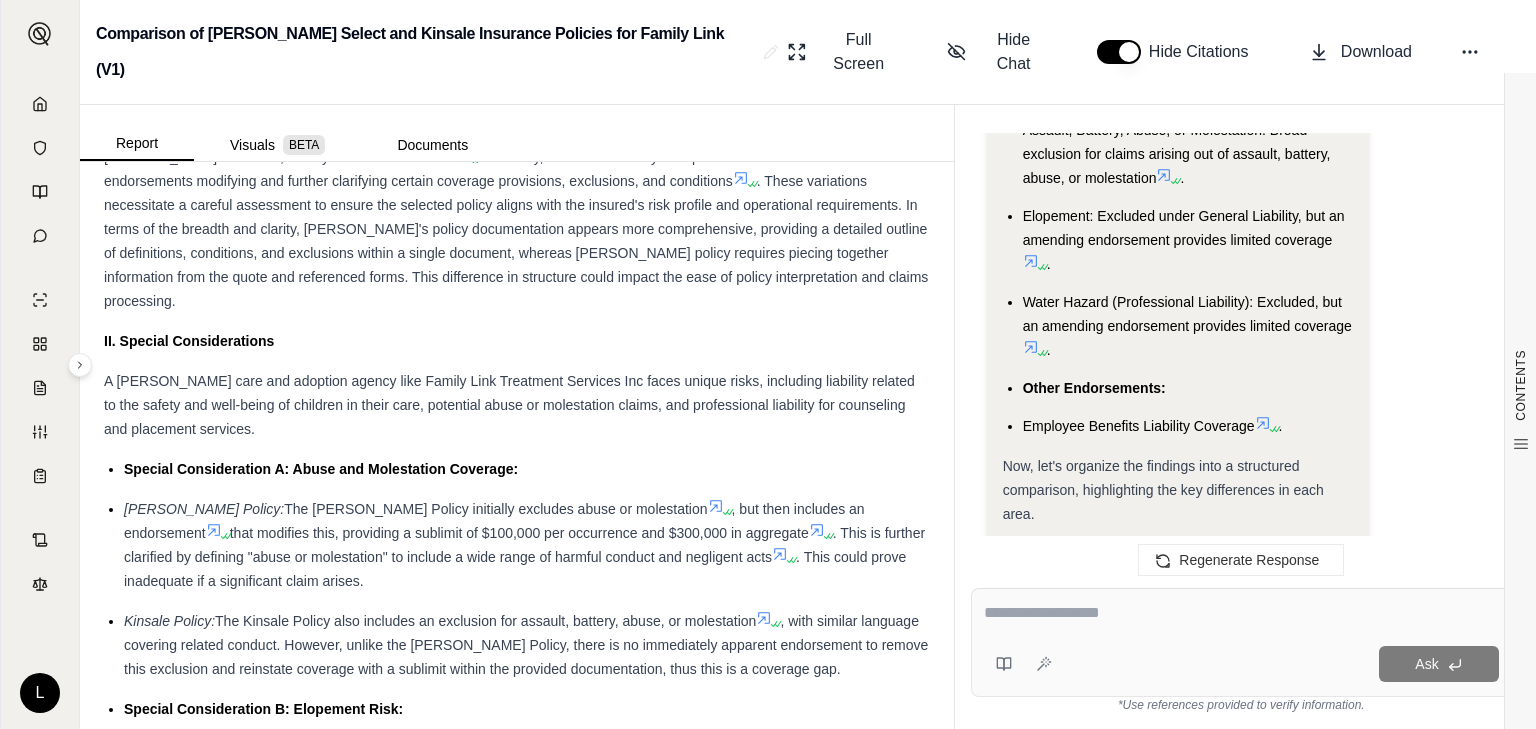 click on "Special Consideration A: Abuse and Molestation Coverage:" at bounding box center (527, 469) 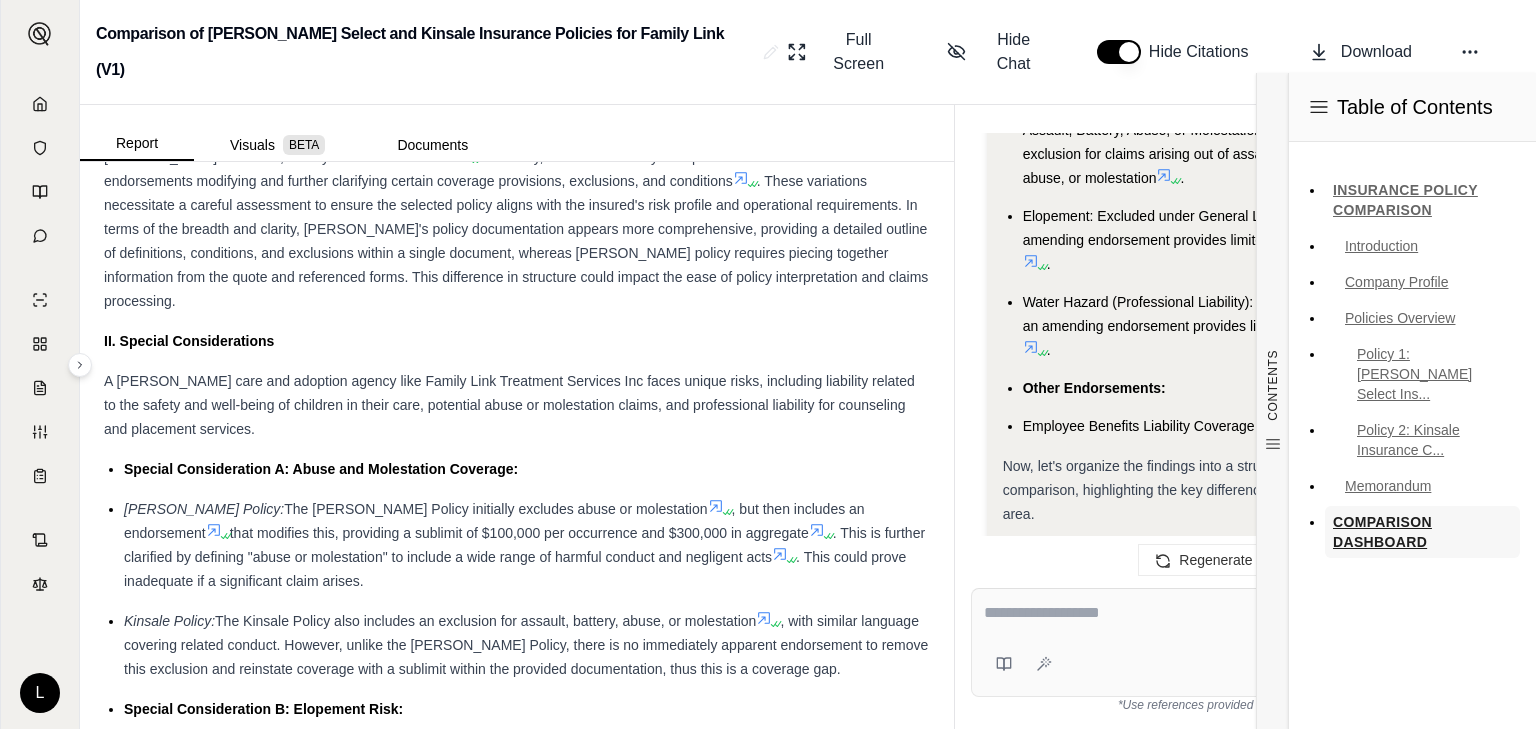 click on "COMPARISON DASHBOARD" at bounding box center (1422, 532) 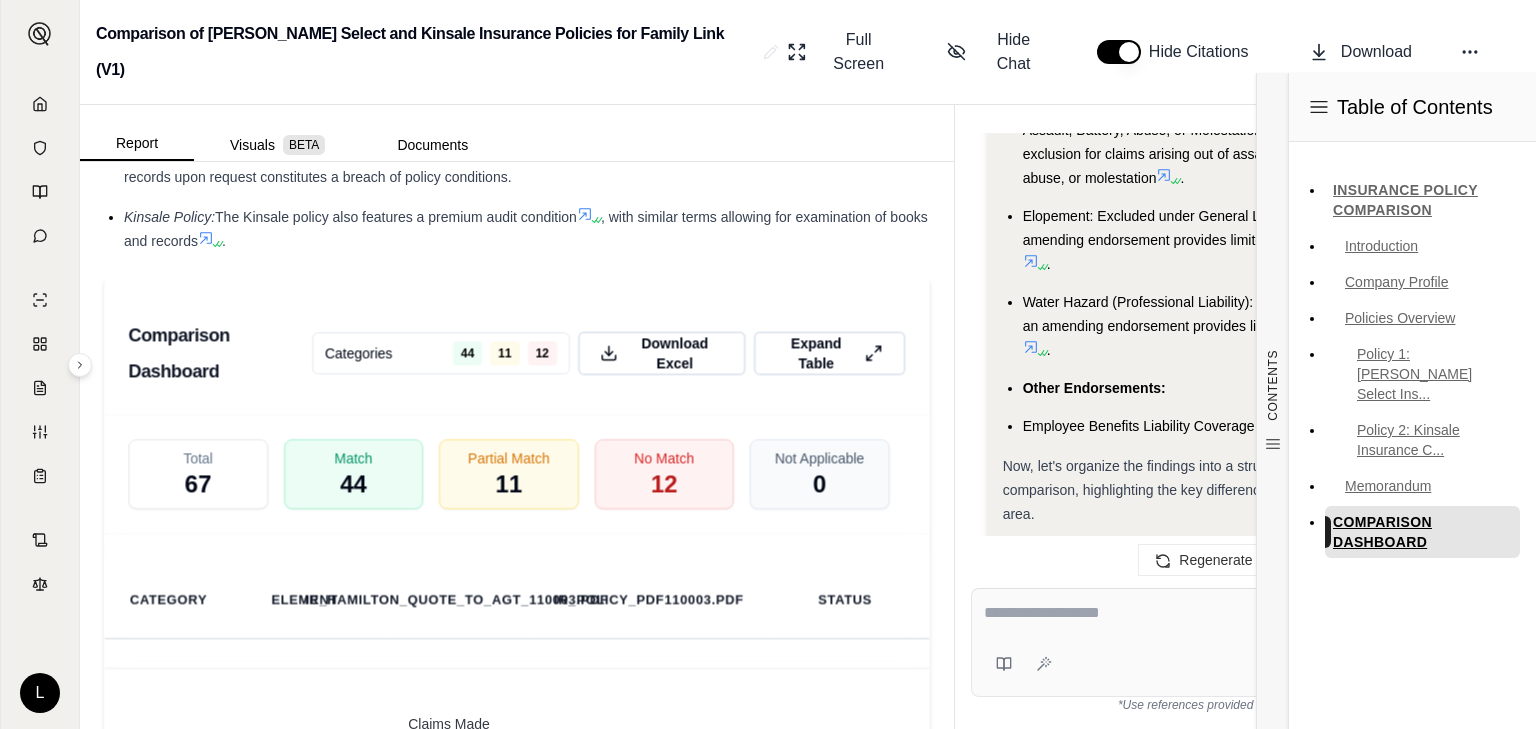 scroll, scrollTop: 3931, scrollLeft: 0, axis: vertical 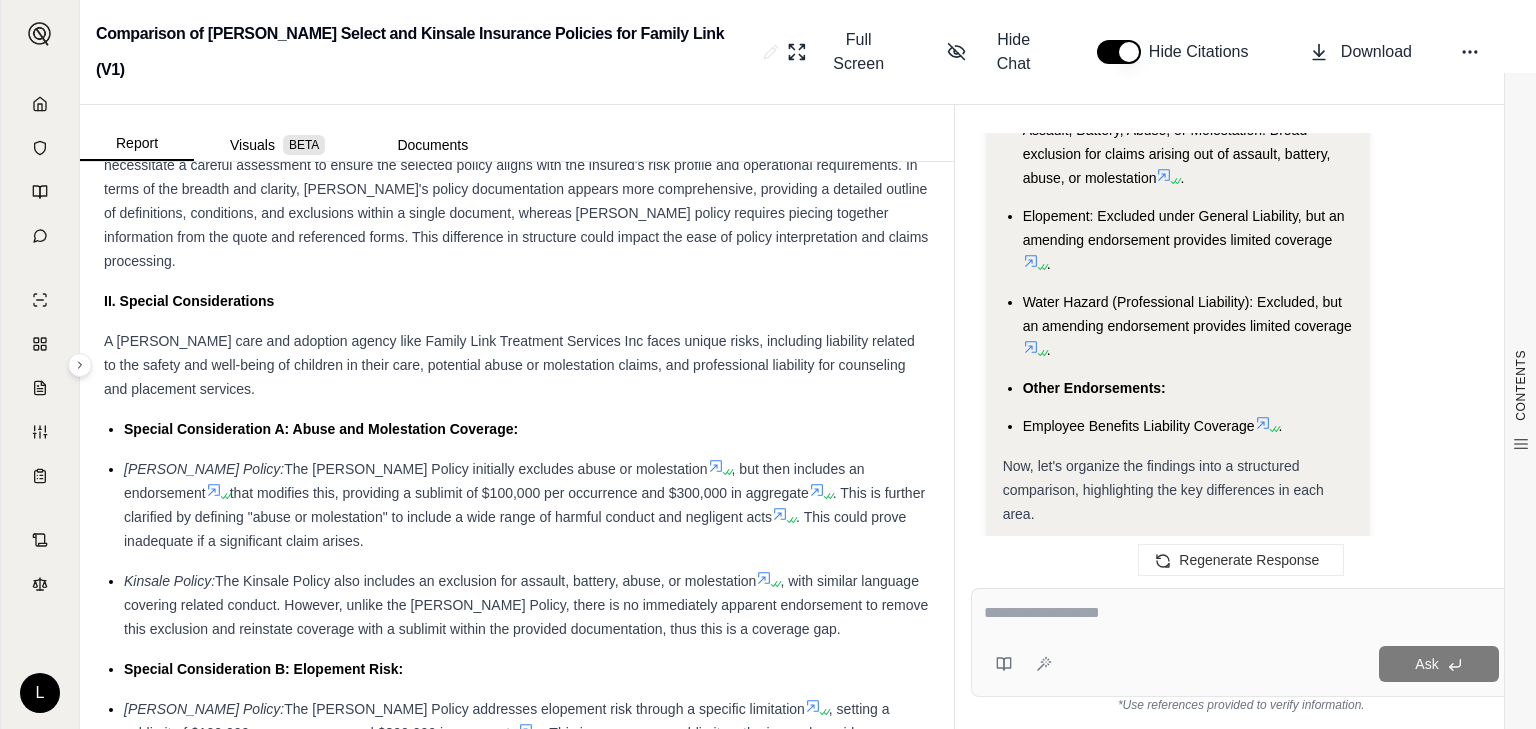 click at bounding box center (1241, 616) 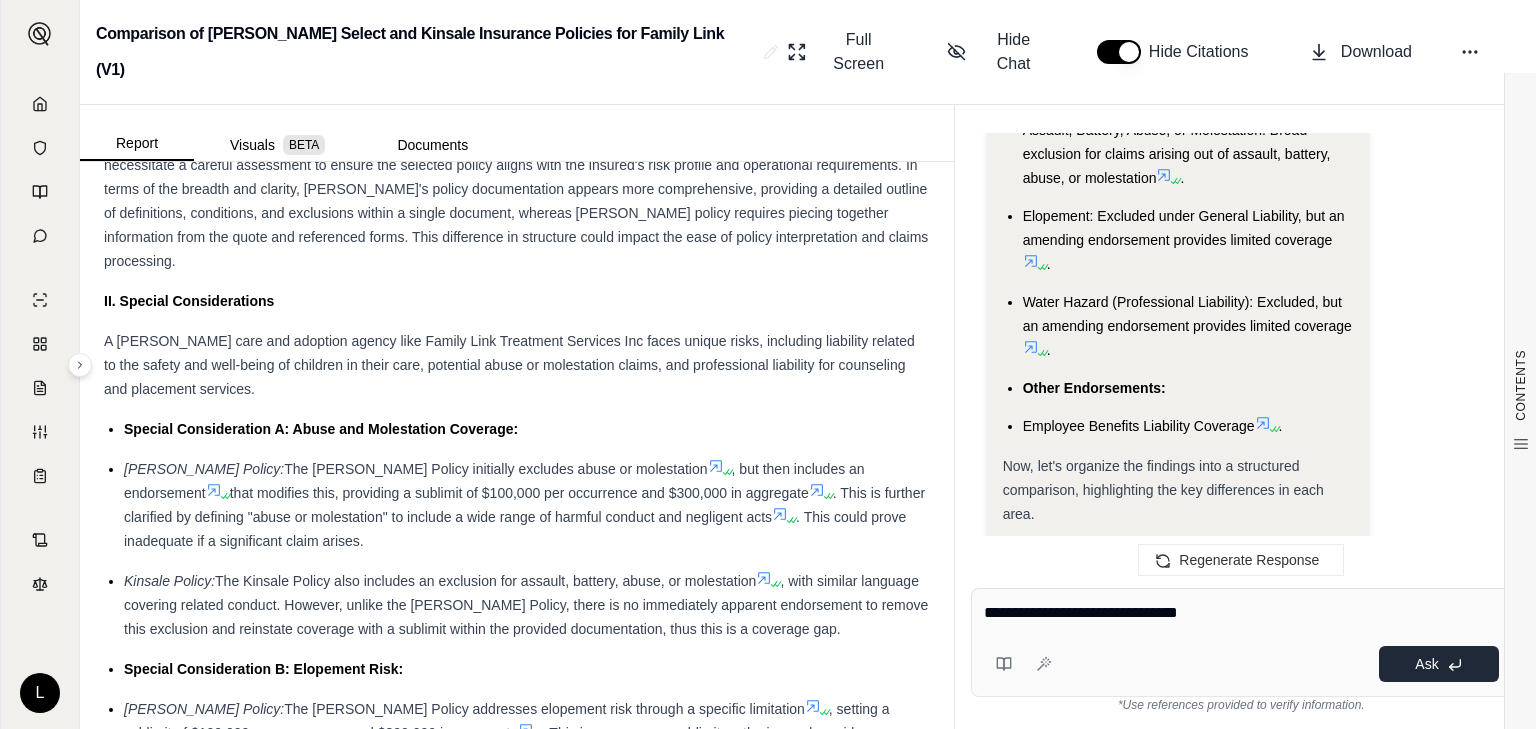 type on "**********" 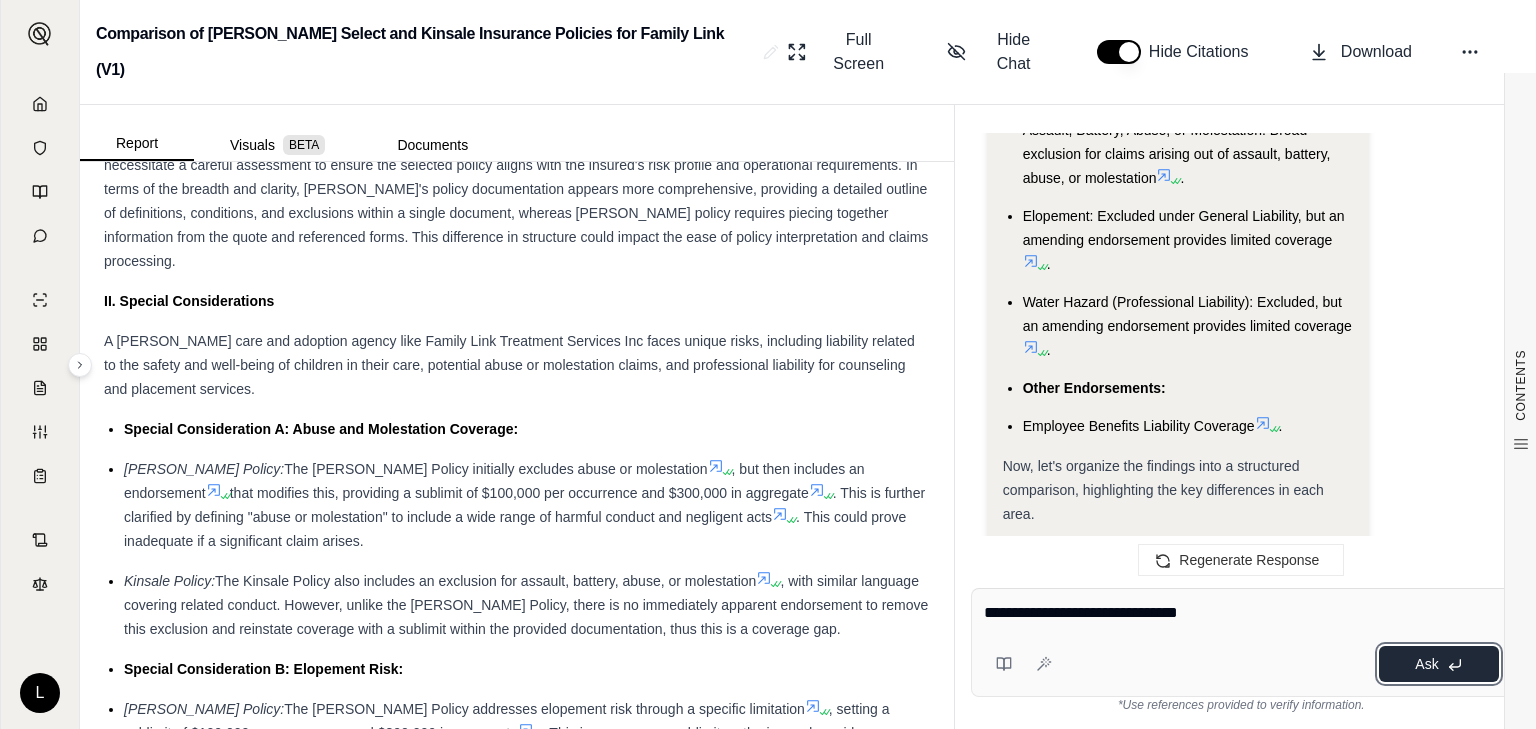click on "Ask" at bounding box center [1426, 664] 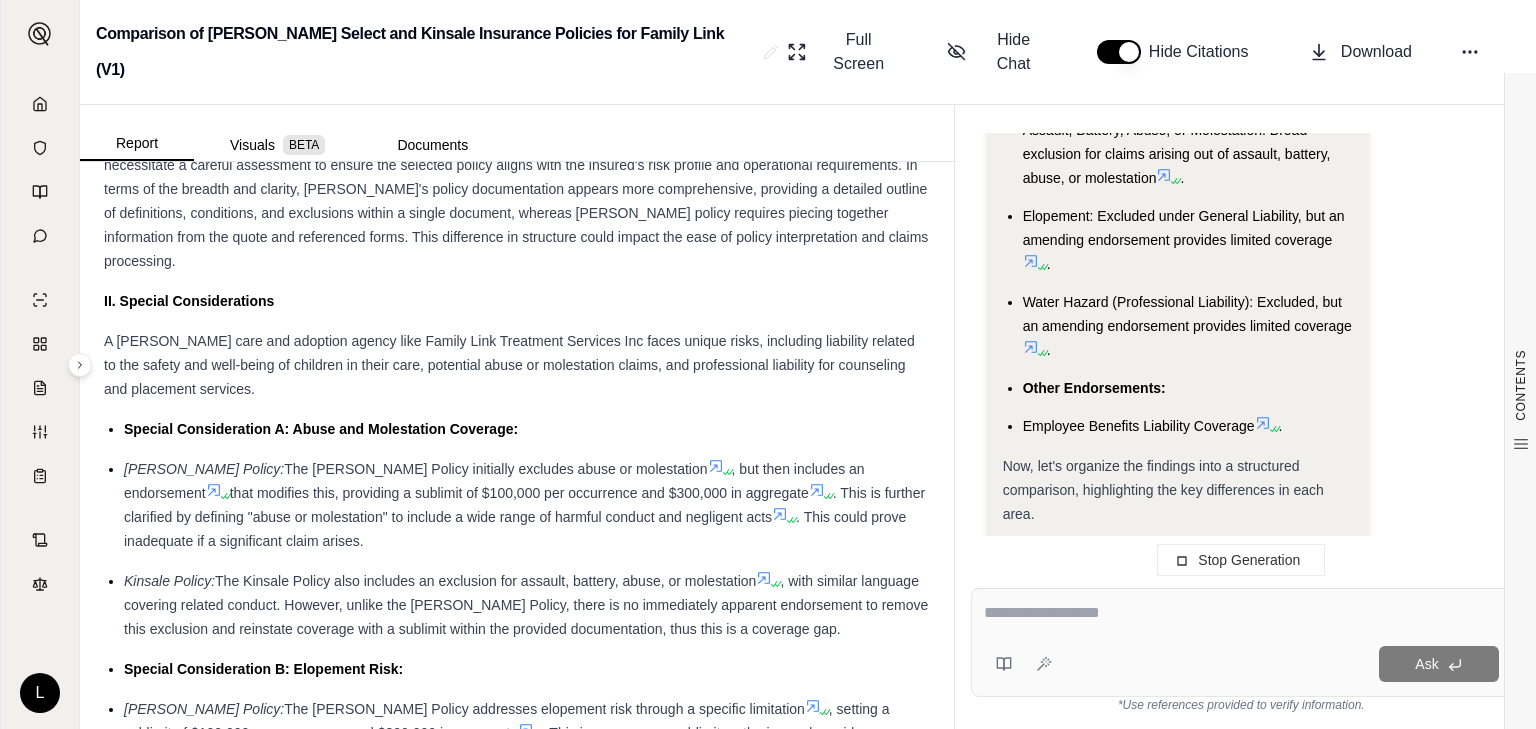 scroll, scrollTop: 4092, scrollLeft: 0, axis: vertical 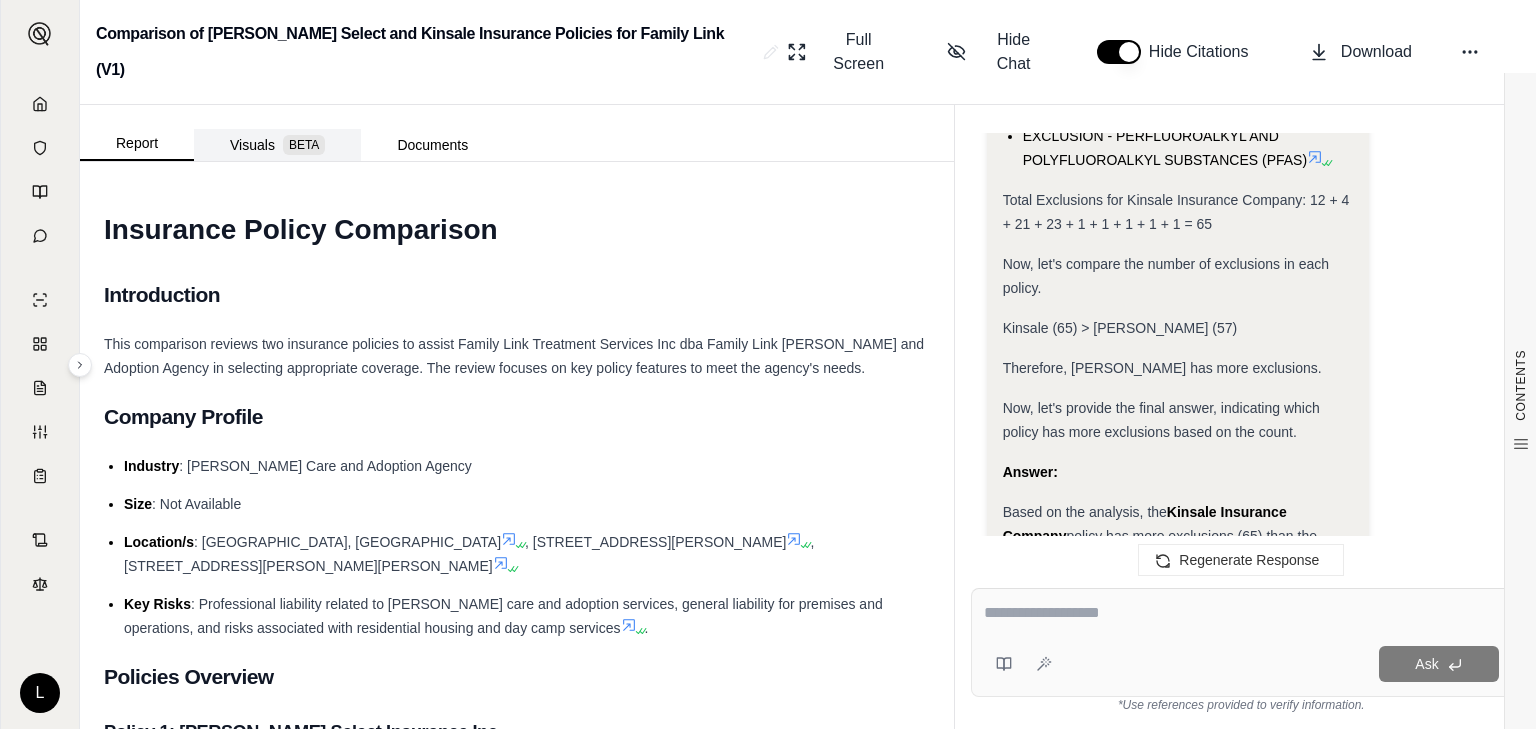click on "Visuals BETA" at bounding box center (277, 145) 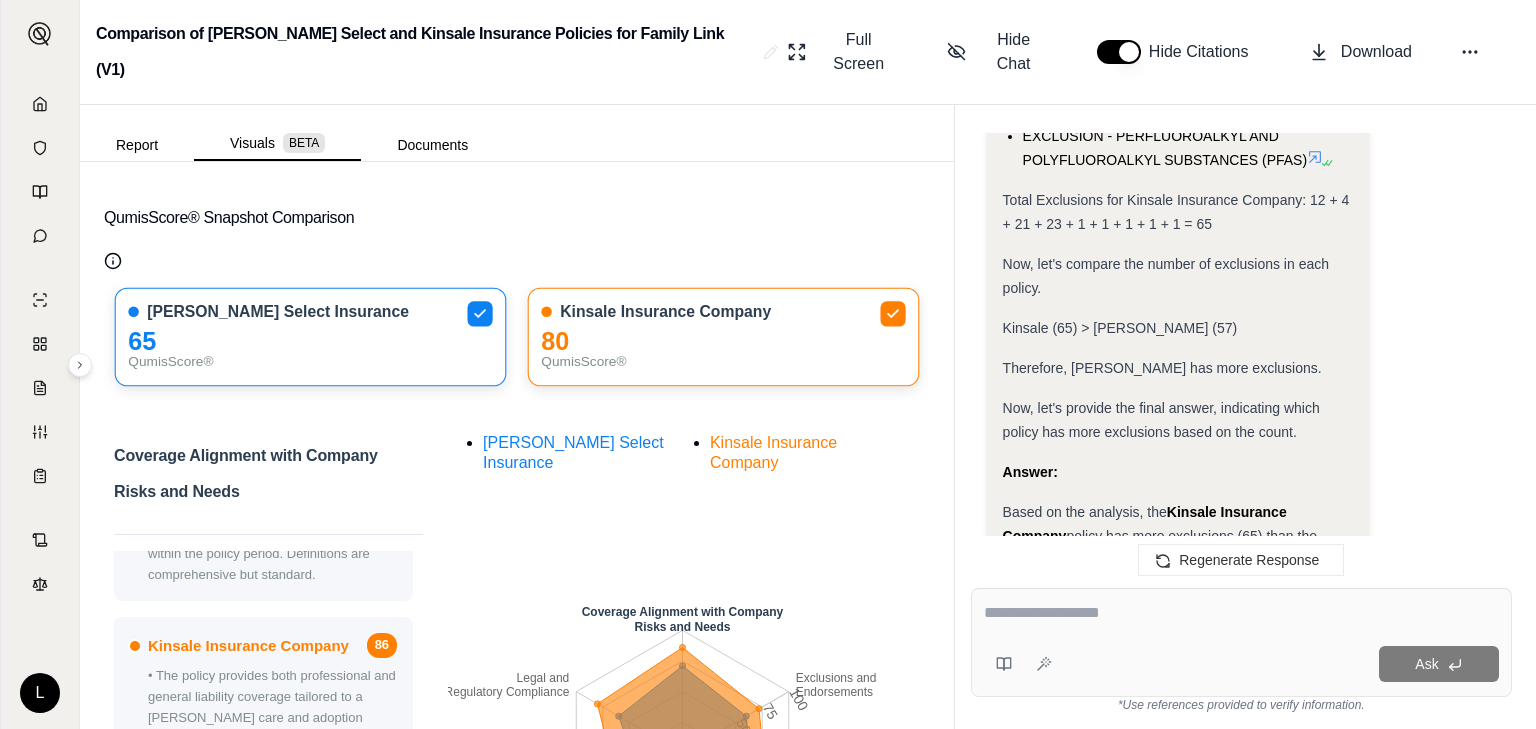scroll, scrollTop: 472, scrollLeft: 0, axis: vertical 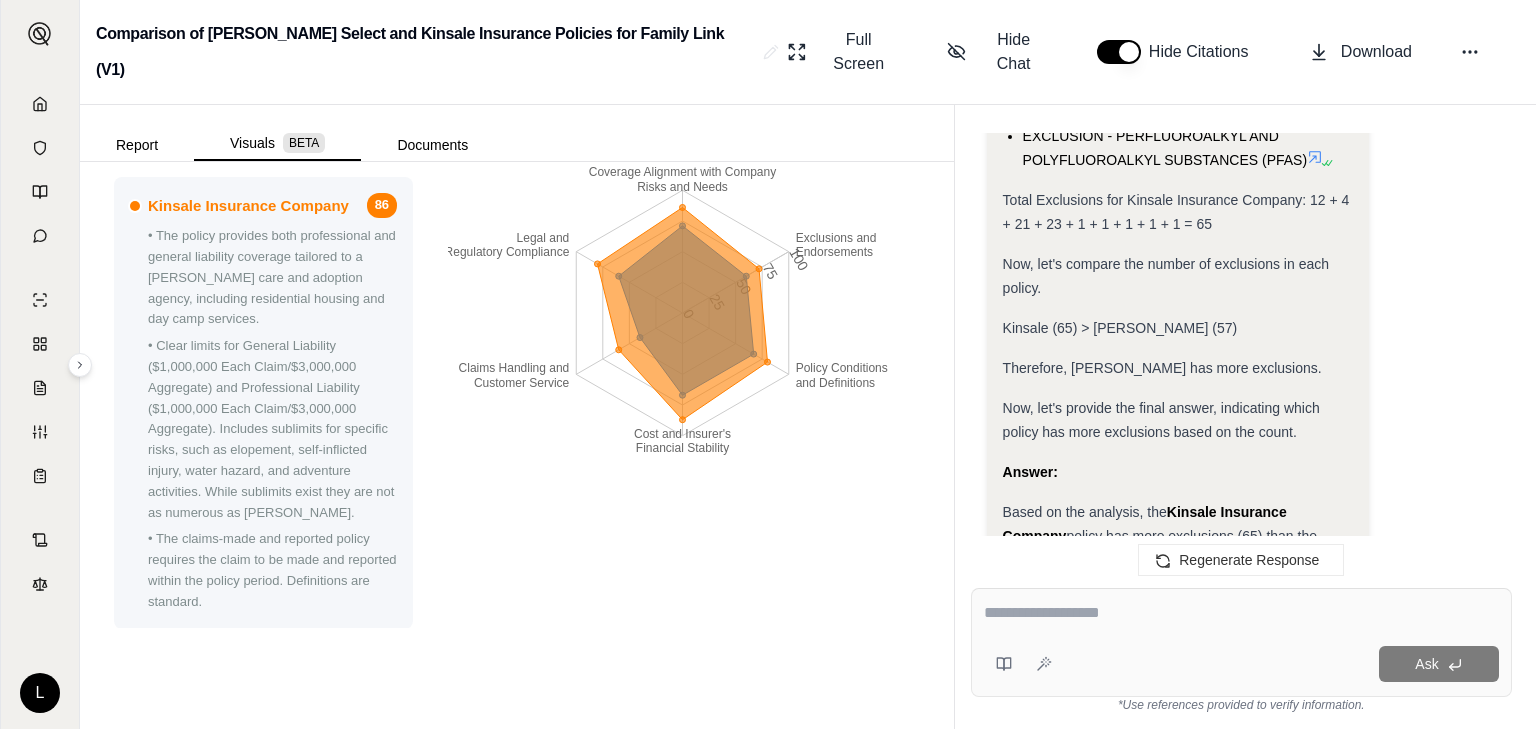 click on "Ask *Use references provided to verify information." at bounding box center (1241, 650) 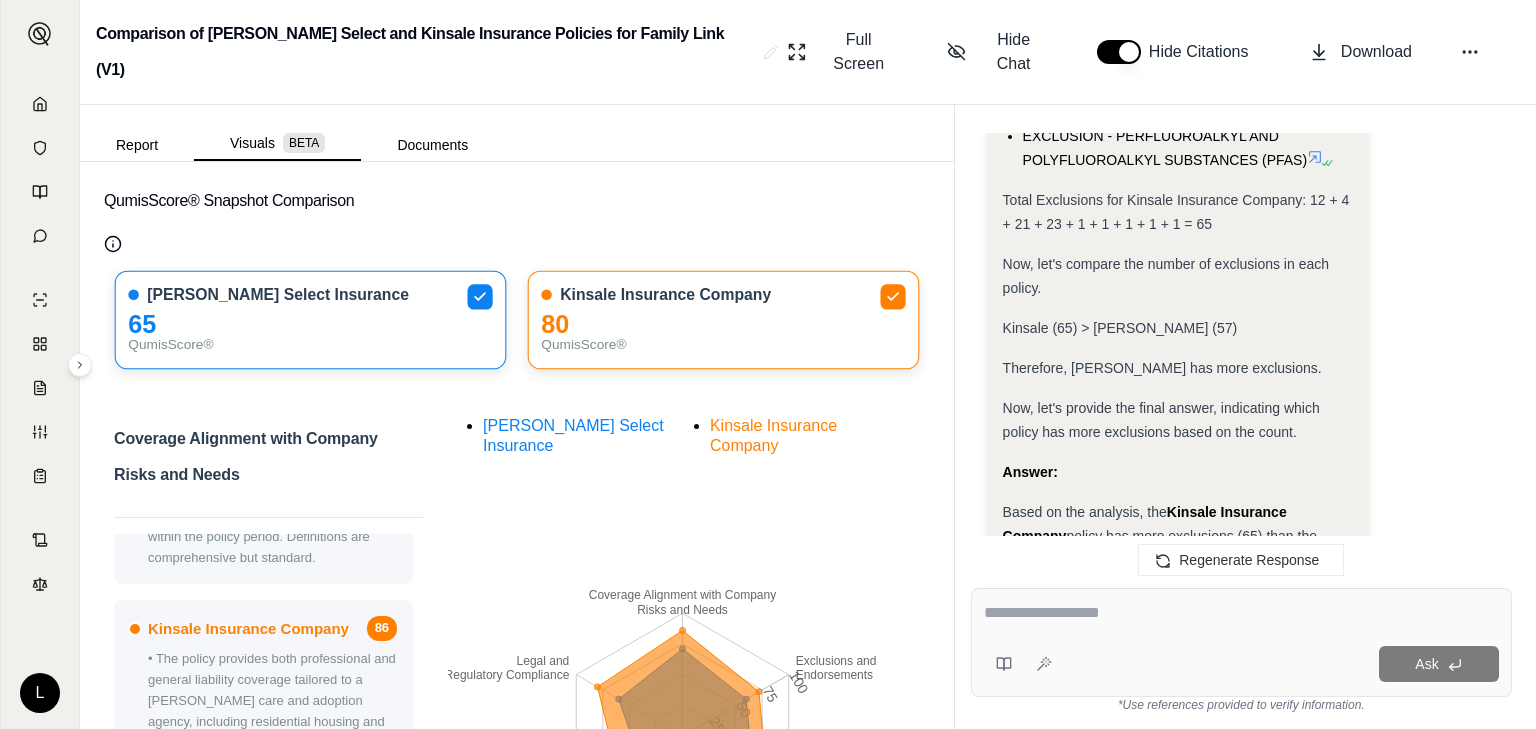 scroll, scrollTop: 0, scrollLeft: 0, axis: both 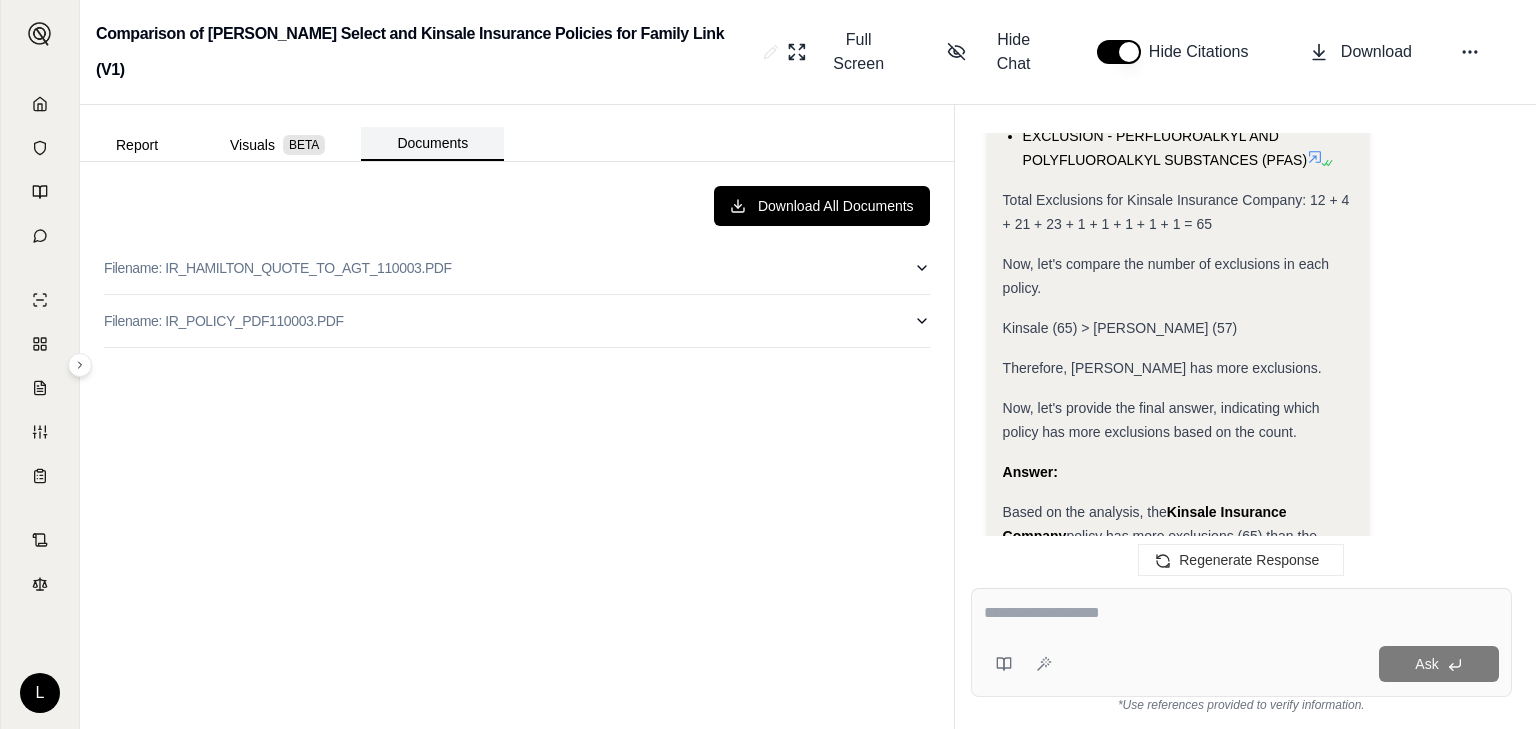 click on "Documents" at bounding box center [432, 144] 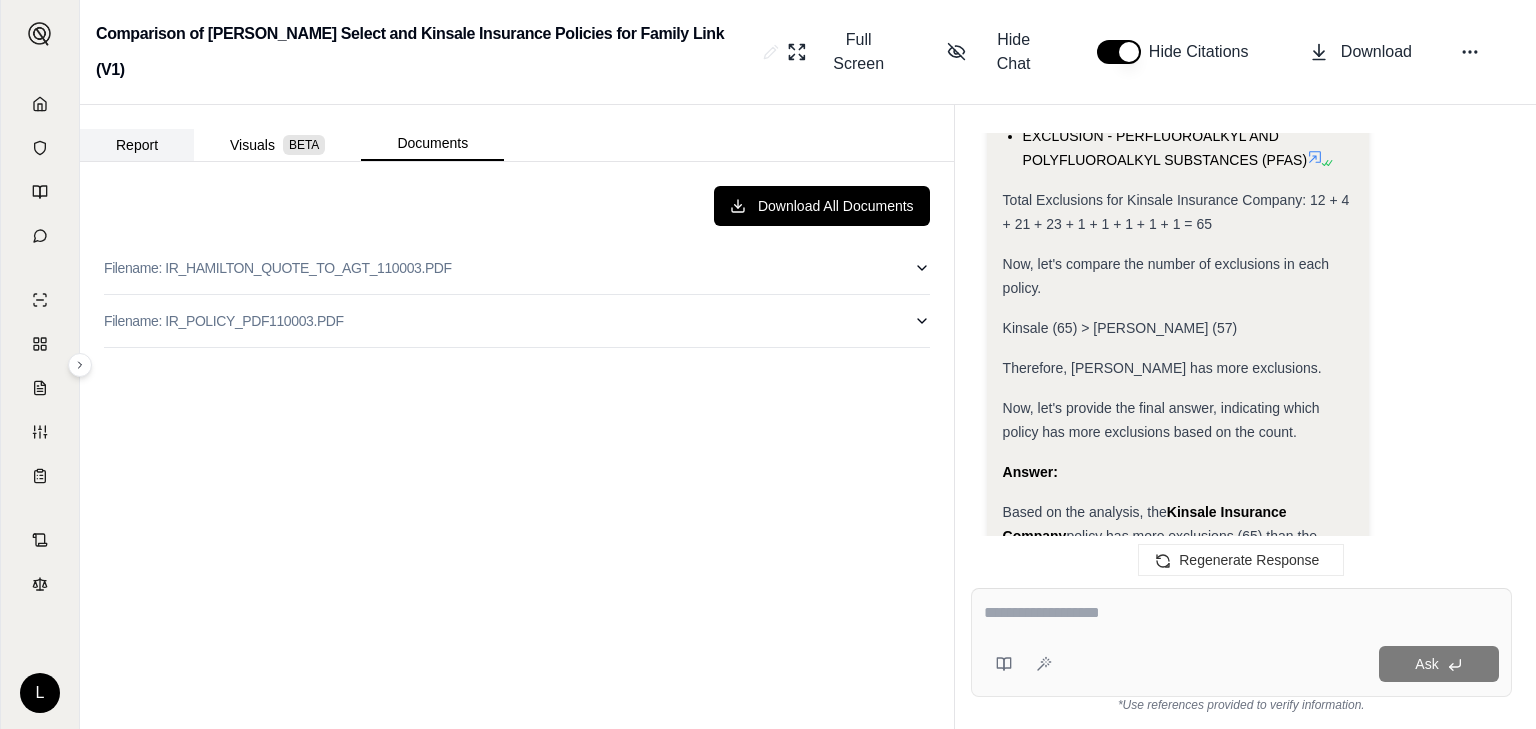 click on "Report" at bounding box center [137, 145] 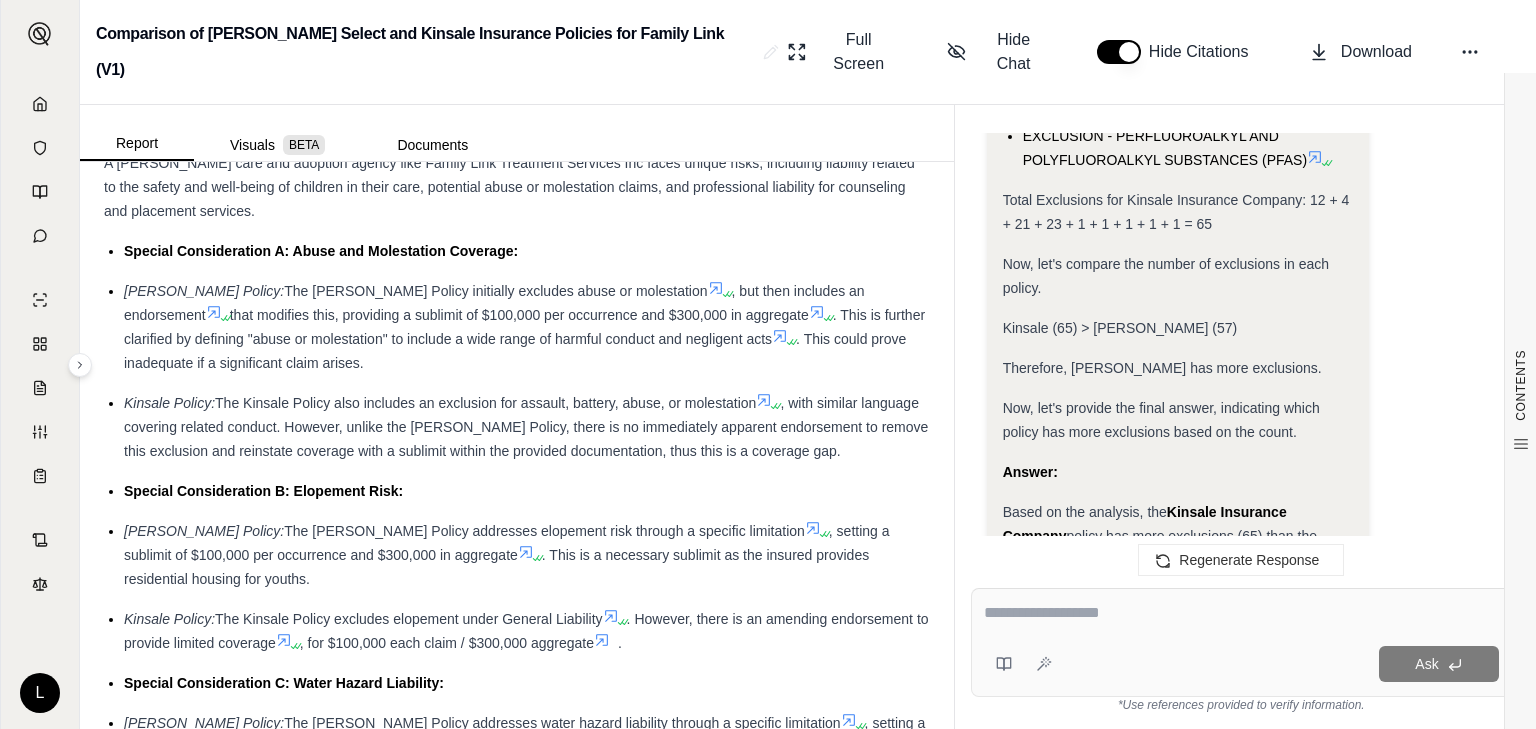 scroll, scrollTop: 1632, scrollLeft: 0, axis: vertical 